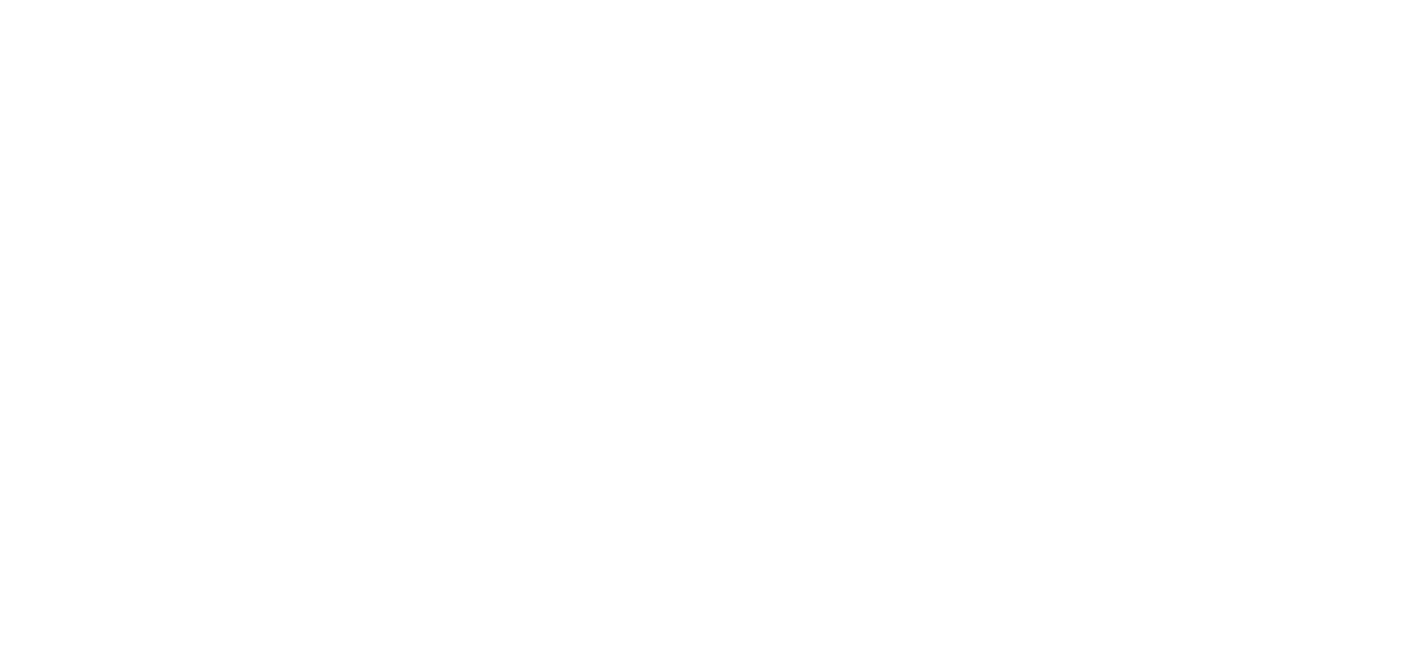 scroll, scrollTop: 0, scrollLeft: 0, axis: both 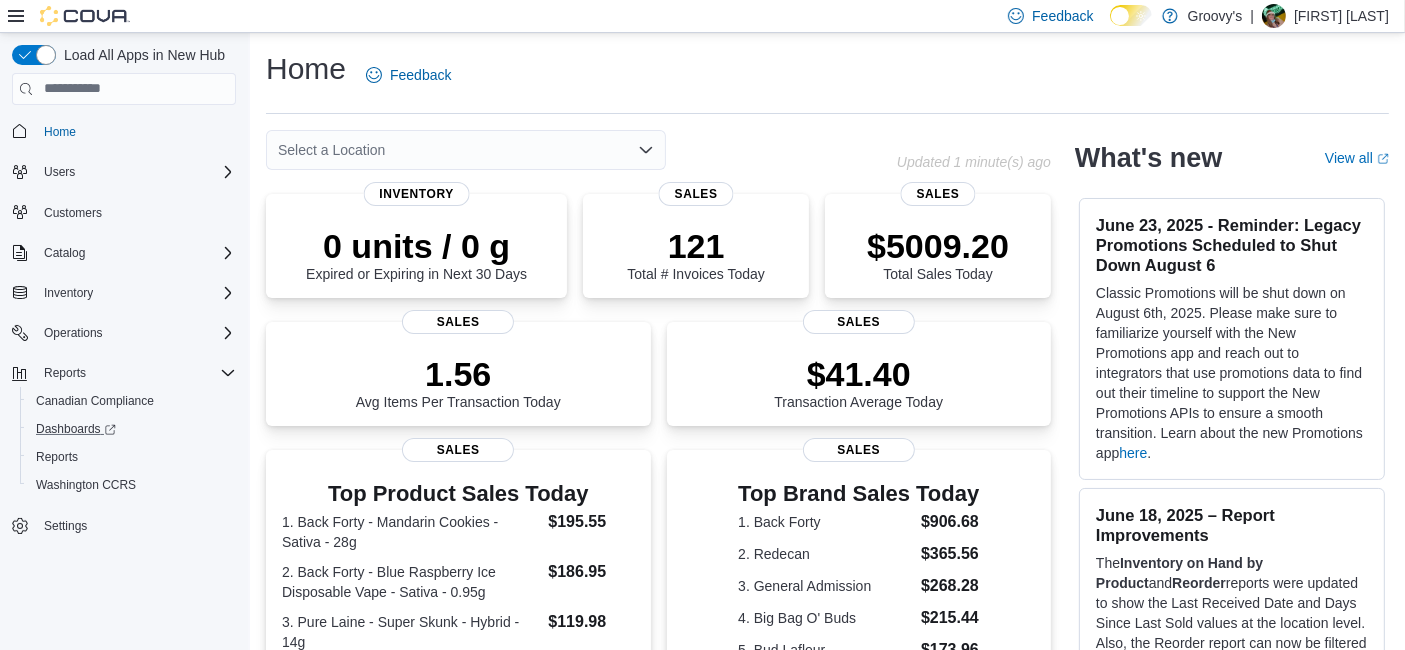 click on "Dashboards" at bounding box center (132, 429) 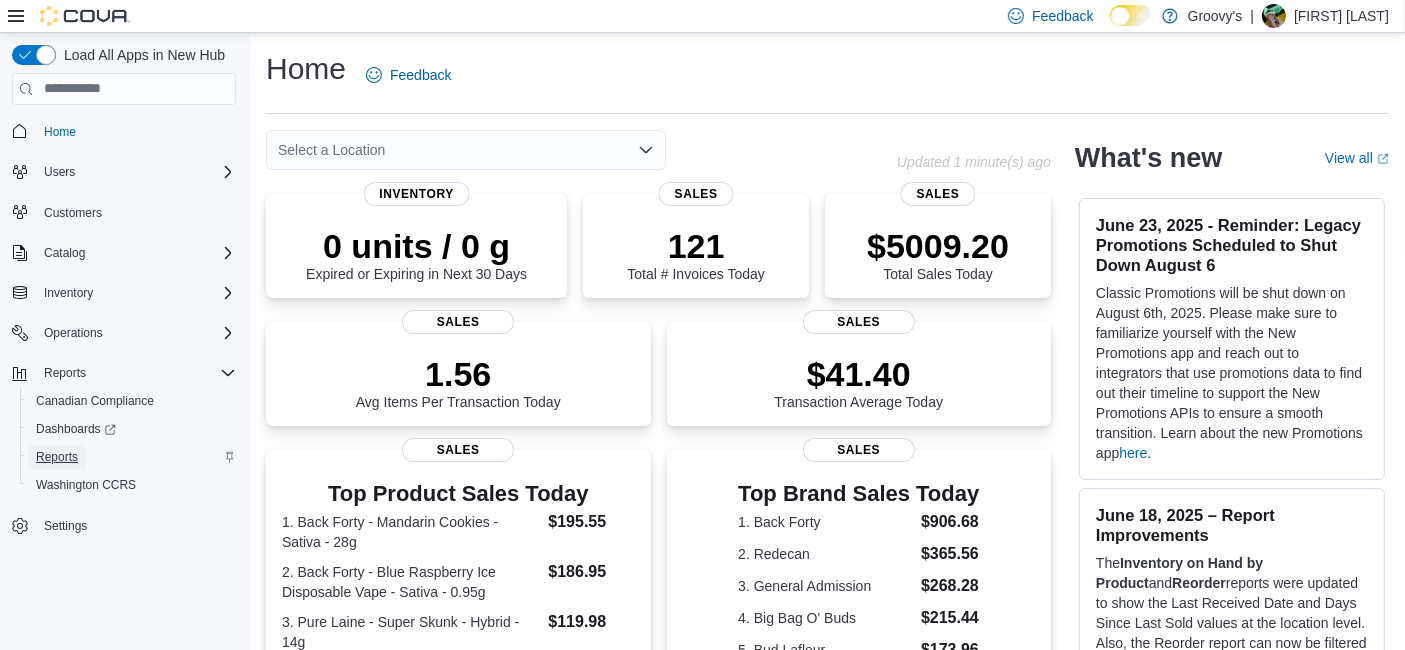 click on "Reports" at bounding box center (57, 457) 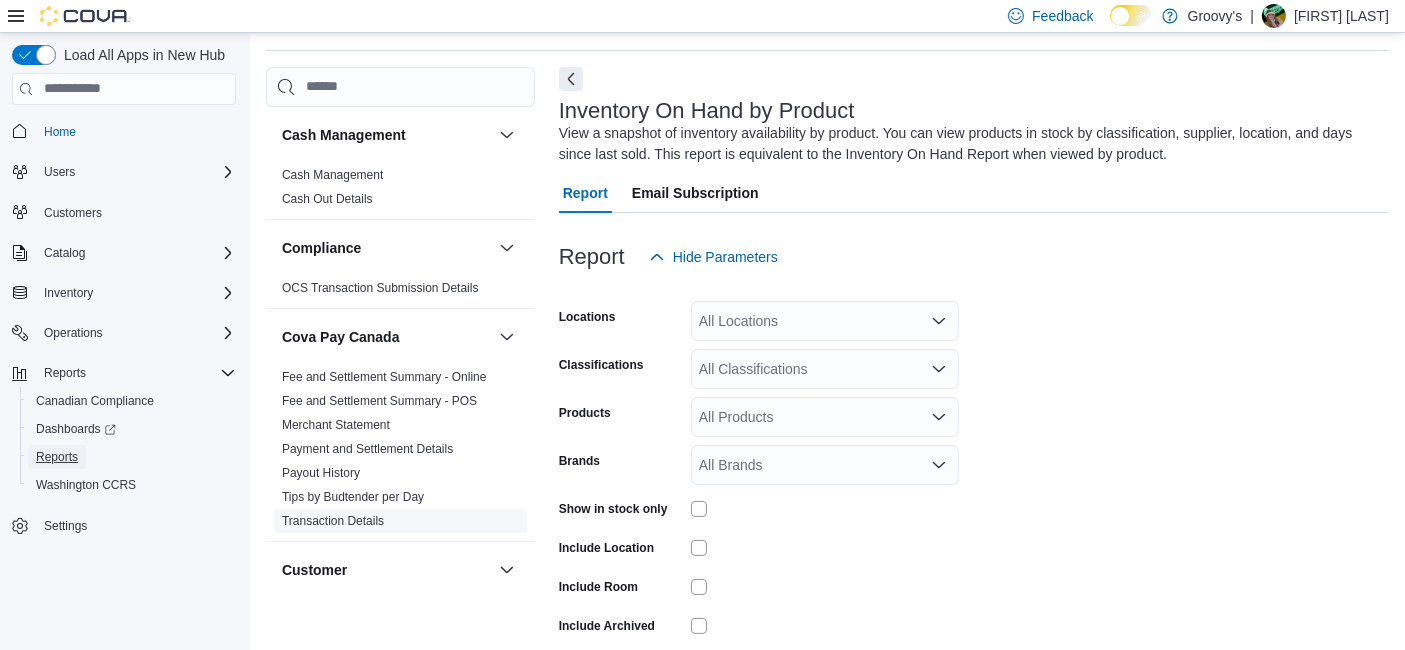 scroll, scrollTop: 66, scrollLeft: 0, axis: vertical 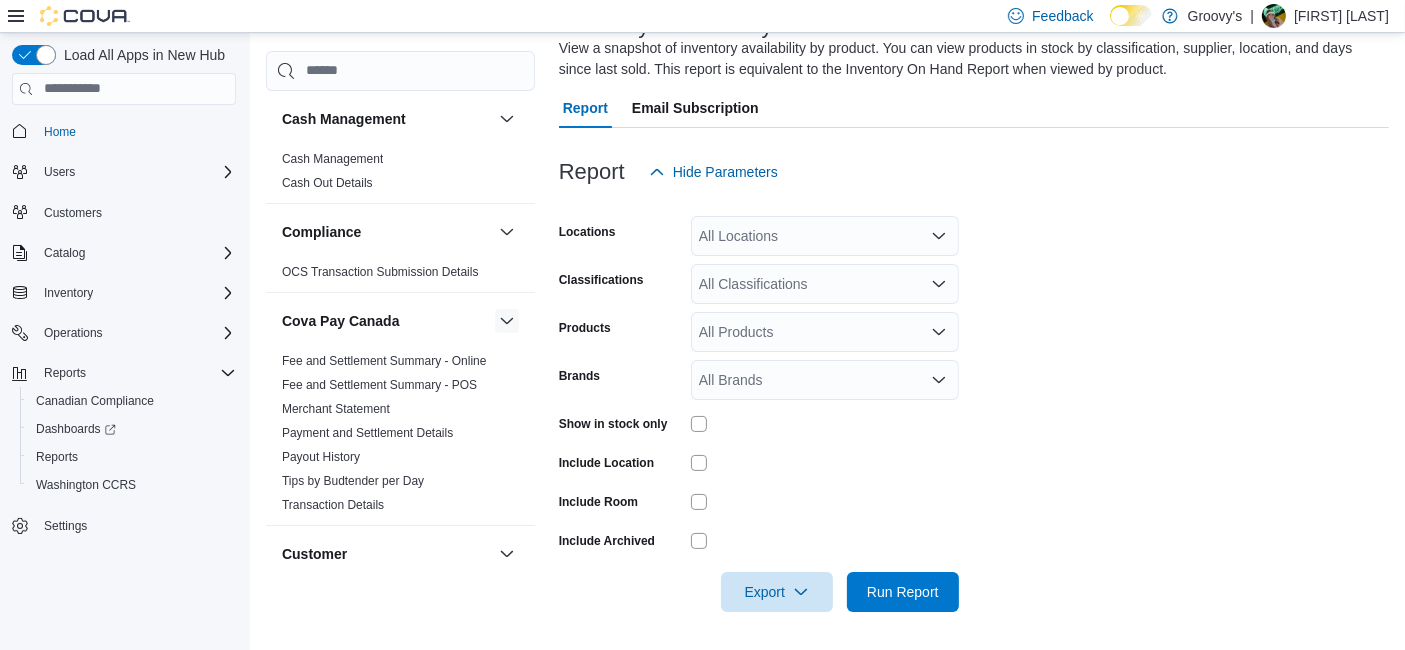 click at bounding box center [507, 320] 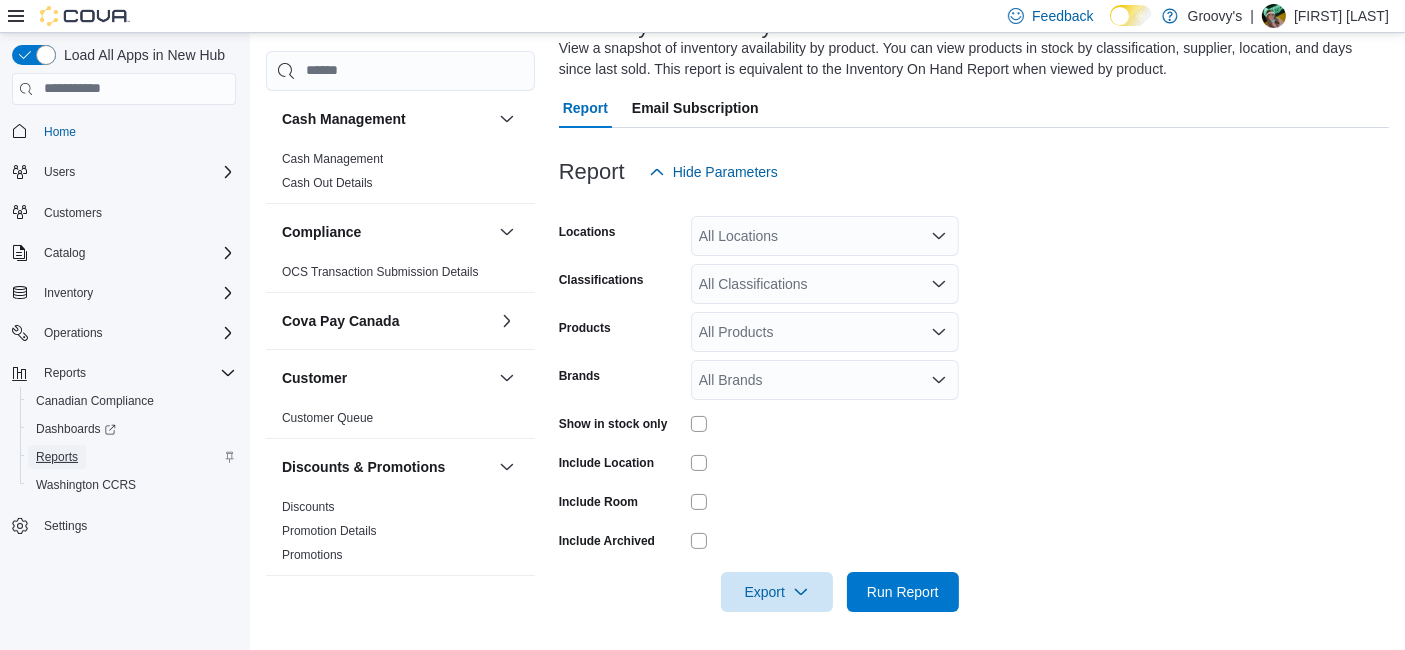 click on "Reports" at bounding box center [57, 457] 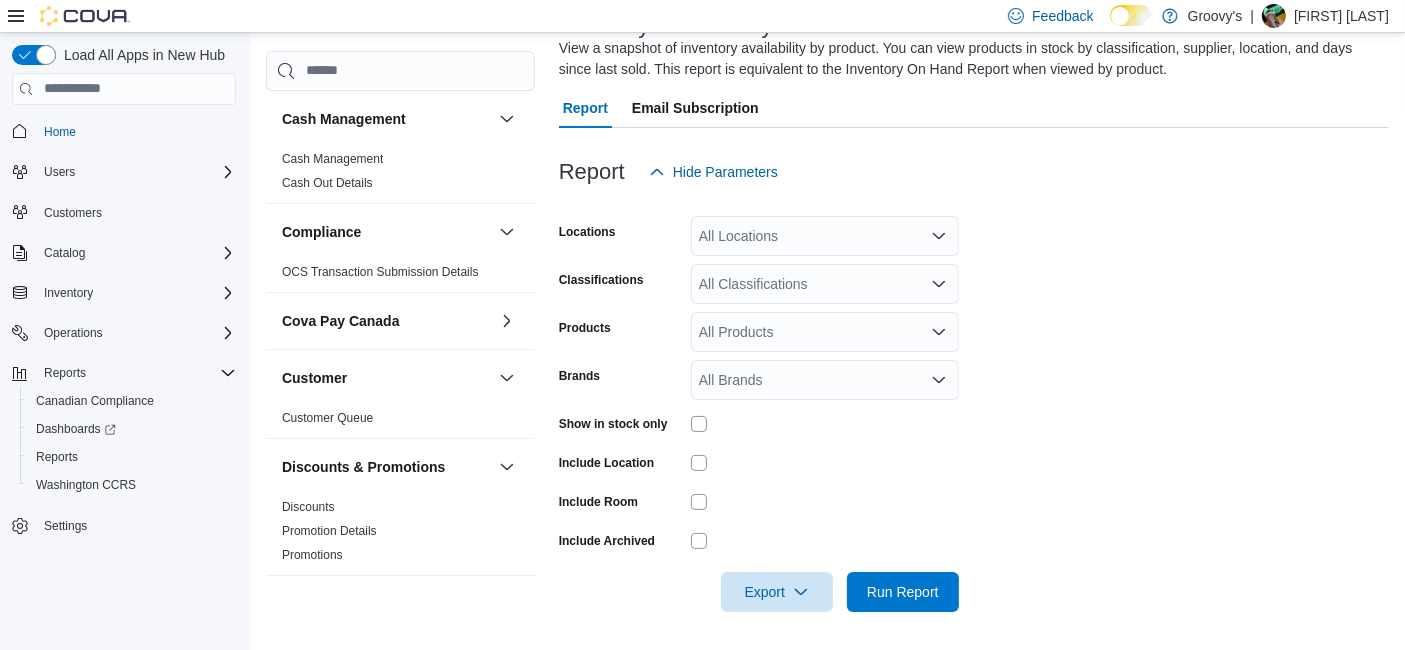 click 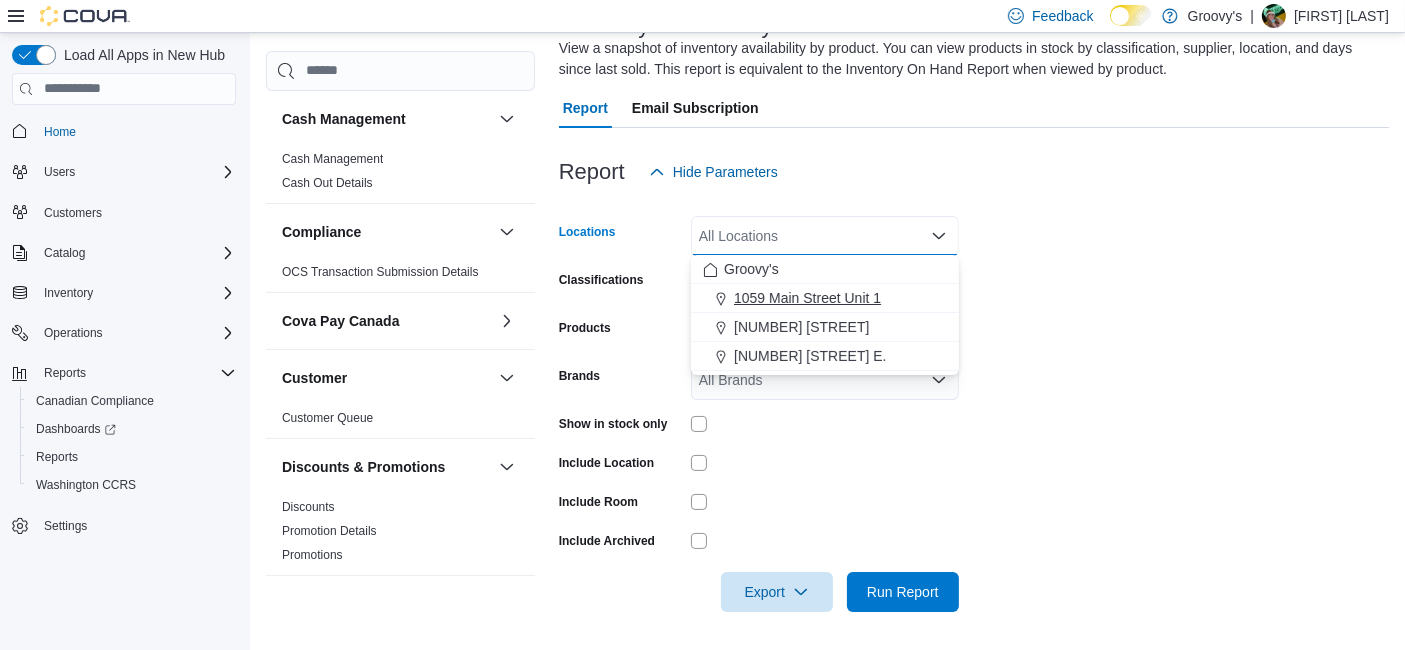 click on "1059 Main Street Unit 1" at bounding box center (807, 298) 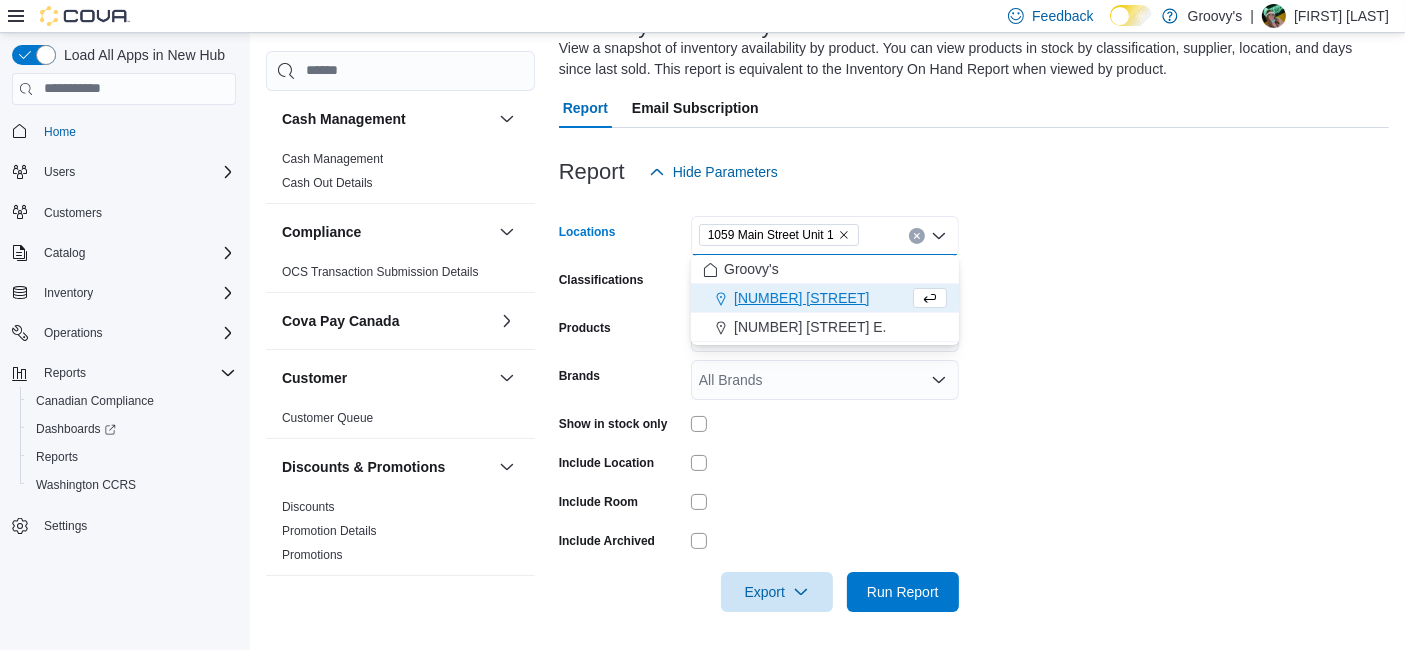 click on "[NUMBER] [STREET]" at bounding box center [806, 298] 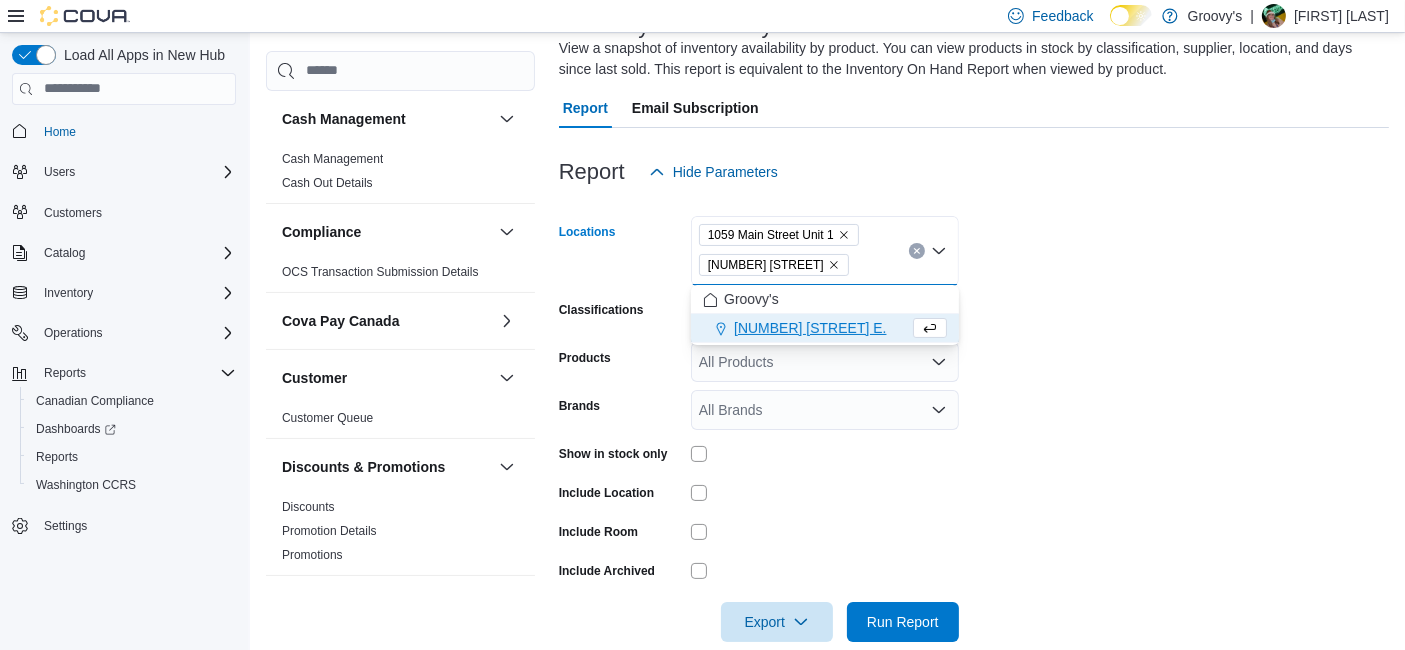 click on "Locations [NUMBER] [STREET] Unit [NUMBER] [NUMBER] [STREET] Combo box. Selected. [NUMBER] [STREET] Unit [NUMBER], [NUMBER] [STREET]. Press Backspace to delete [NUMBER] [STREET]. Combo box input. All Locations. Type some text or, to display a list of choices, press Down Arrow. To exit the list of choices, press Escape. Classifications All Classifications Products All Products Brands All Brands Show in stock only Include Location Include Room Include Archived Export  Run Report" at bounding box center (974, 417) 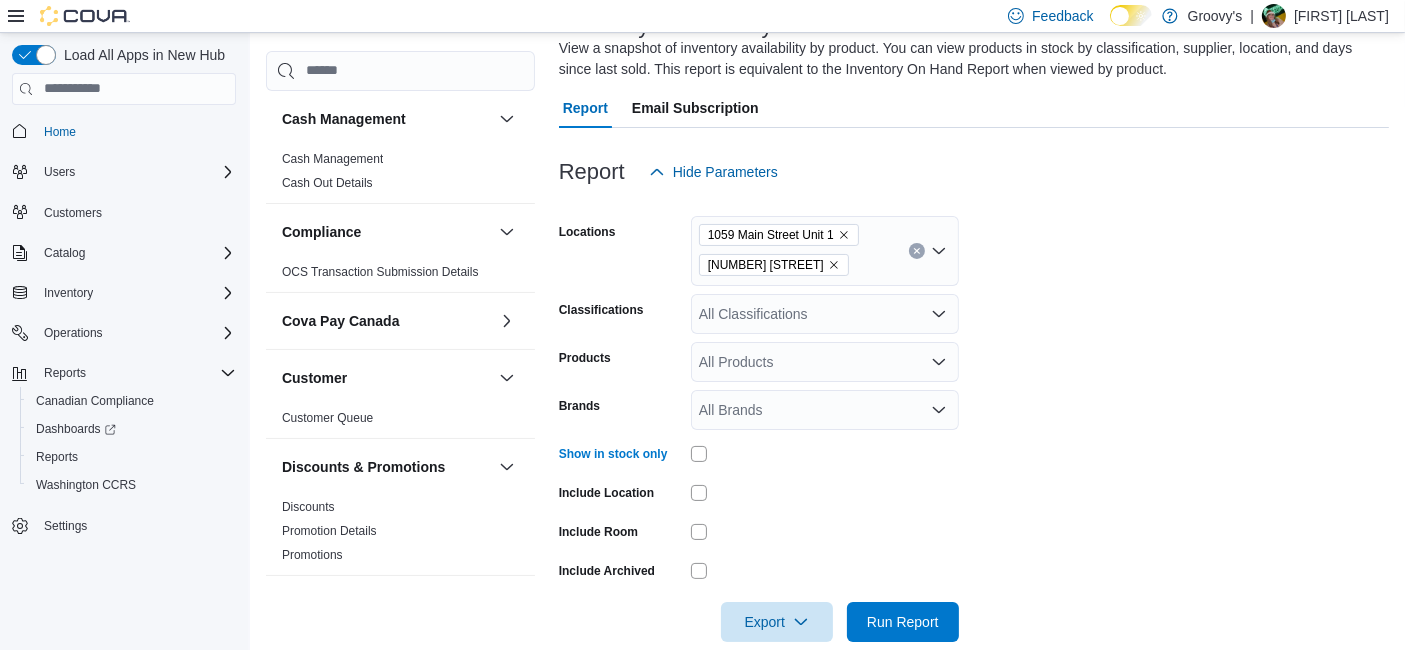 click on "All Classifications" at bounding box center [825, 314] 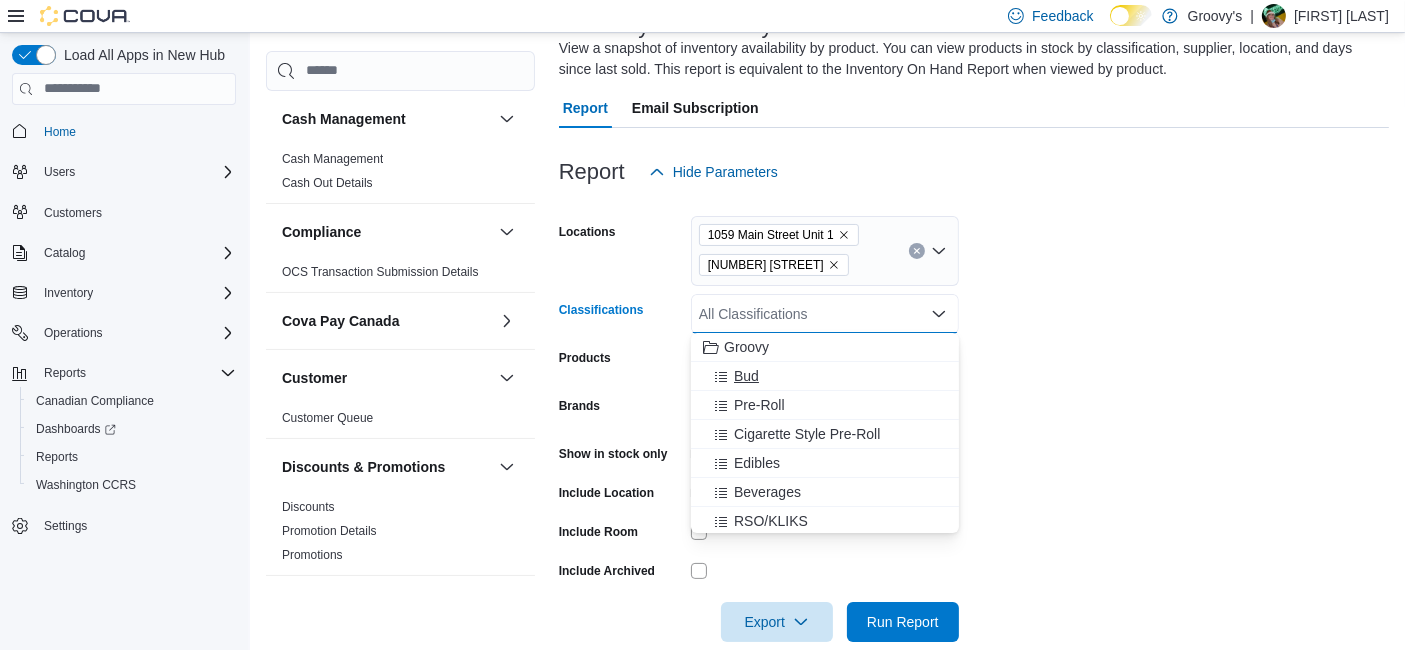 click on "Bud" at bounding box center (825, 376) 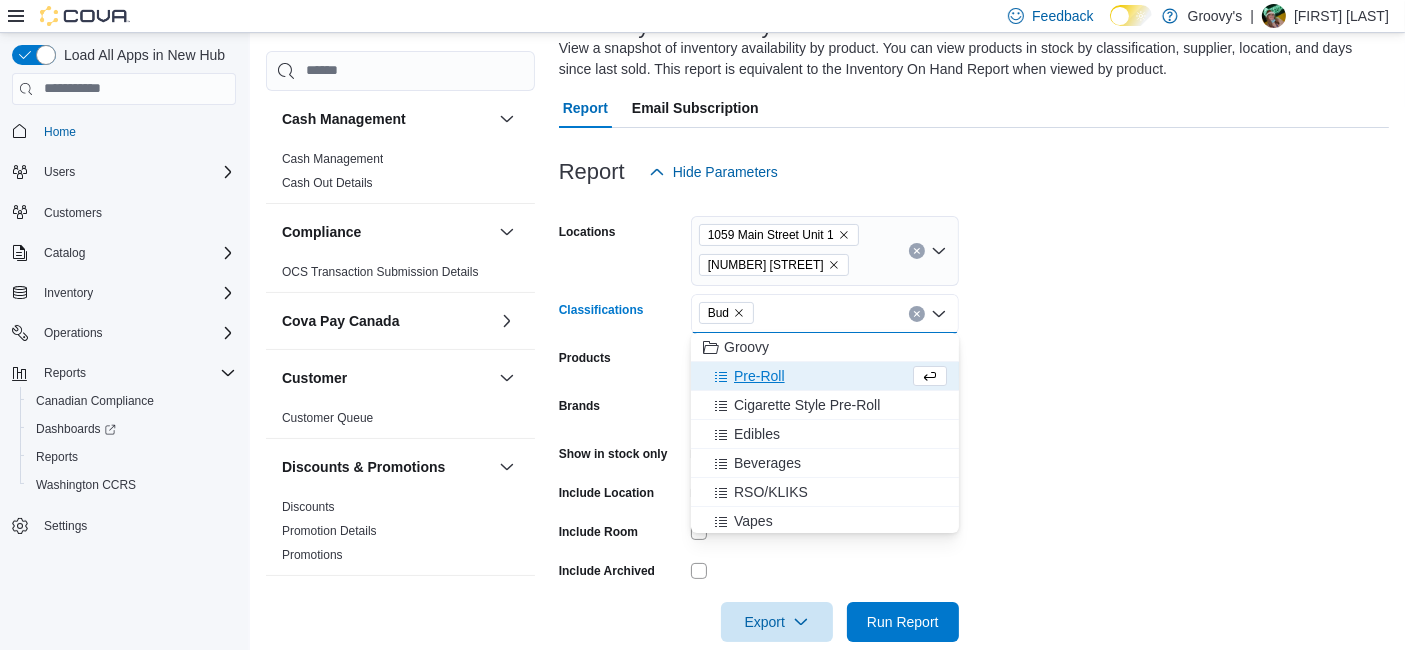 click on "Pre-Roll" at bounding box center (806, 376) 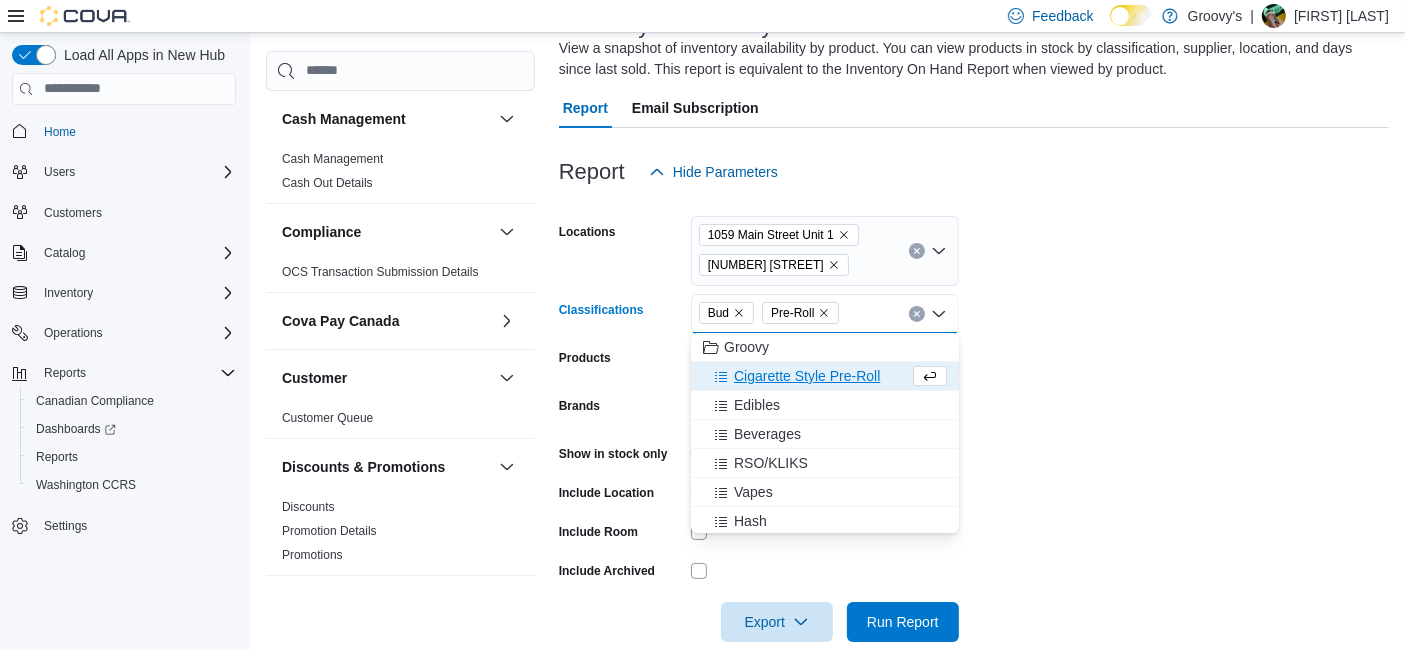 click on "Cigarette Style Pre-Roll" at bounding box center [807, 376] 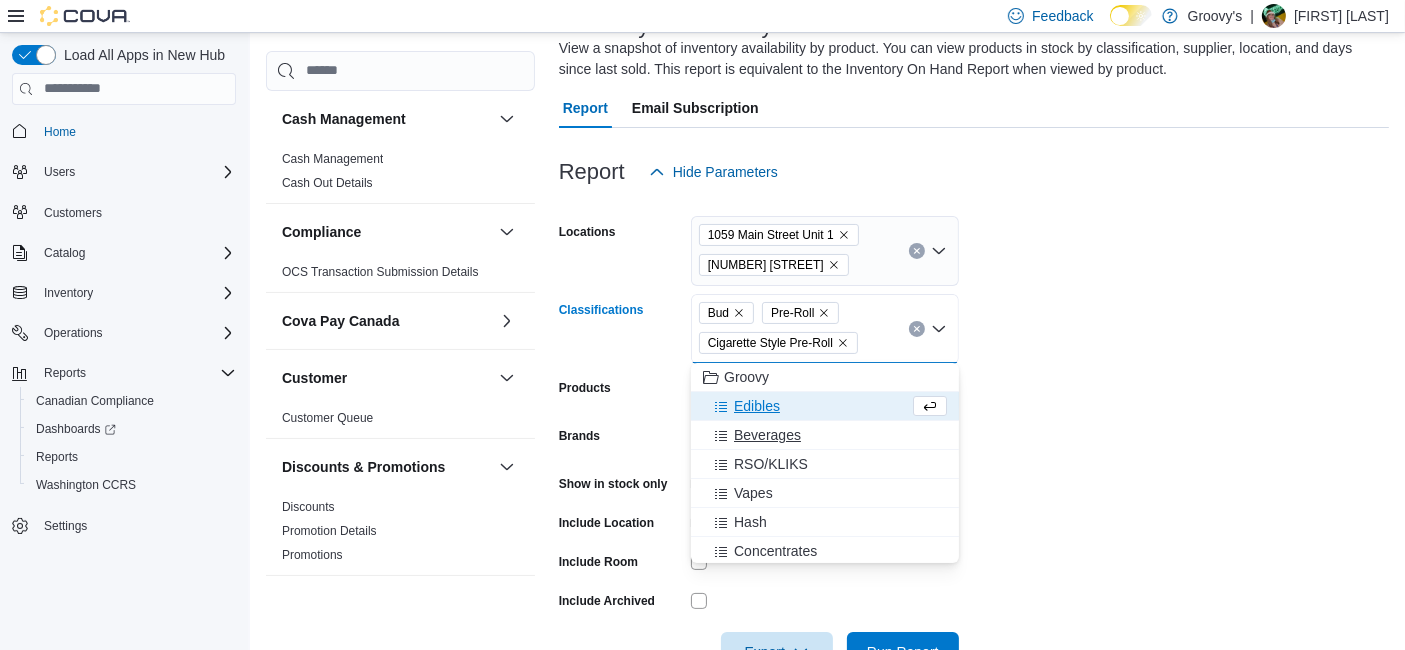 click on "Beverages" at bounding box center (825, 435) 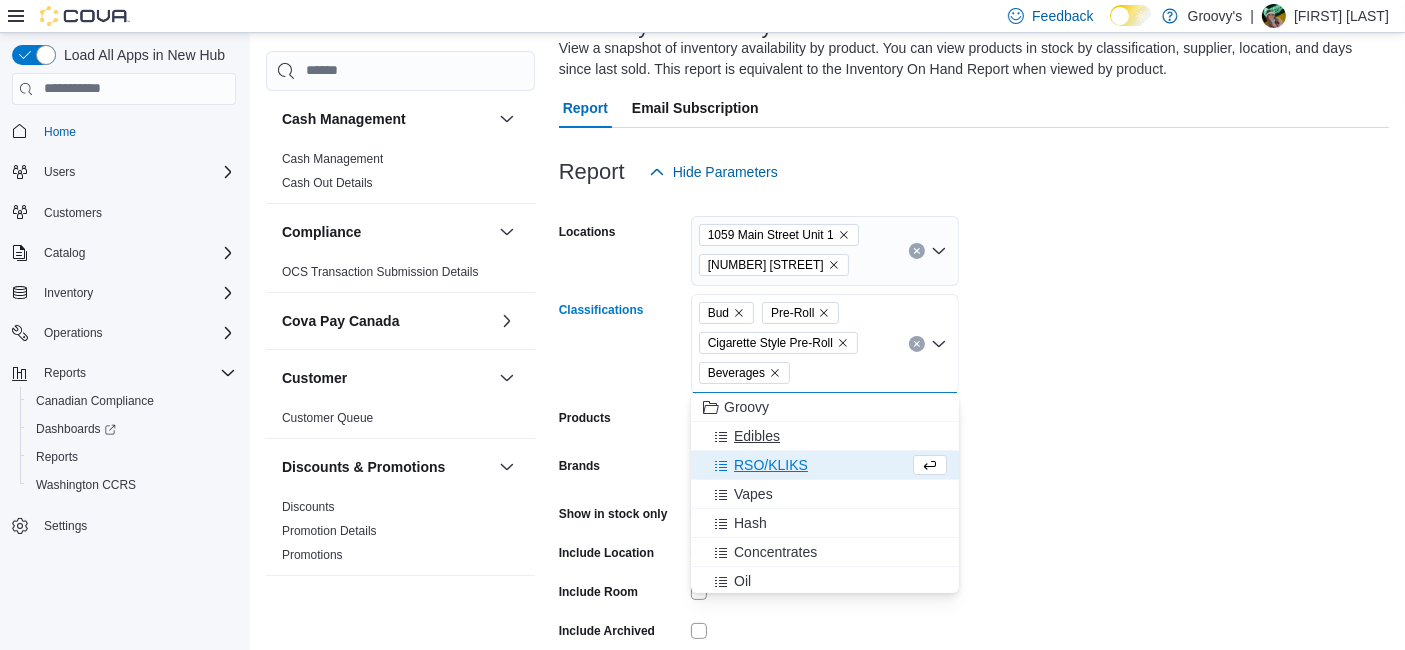 click on "Edibles" at bounding box center (825, 436) 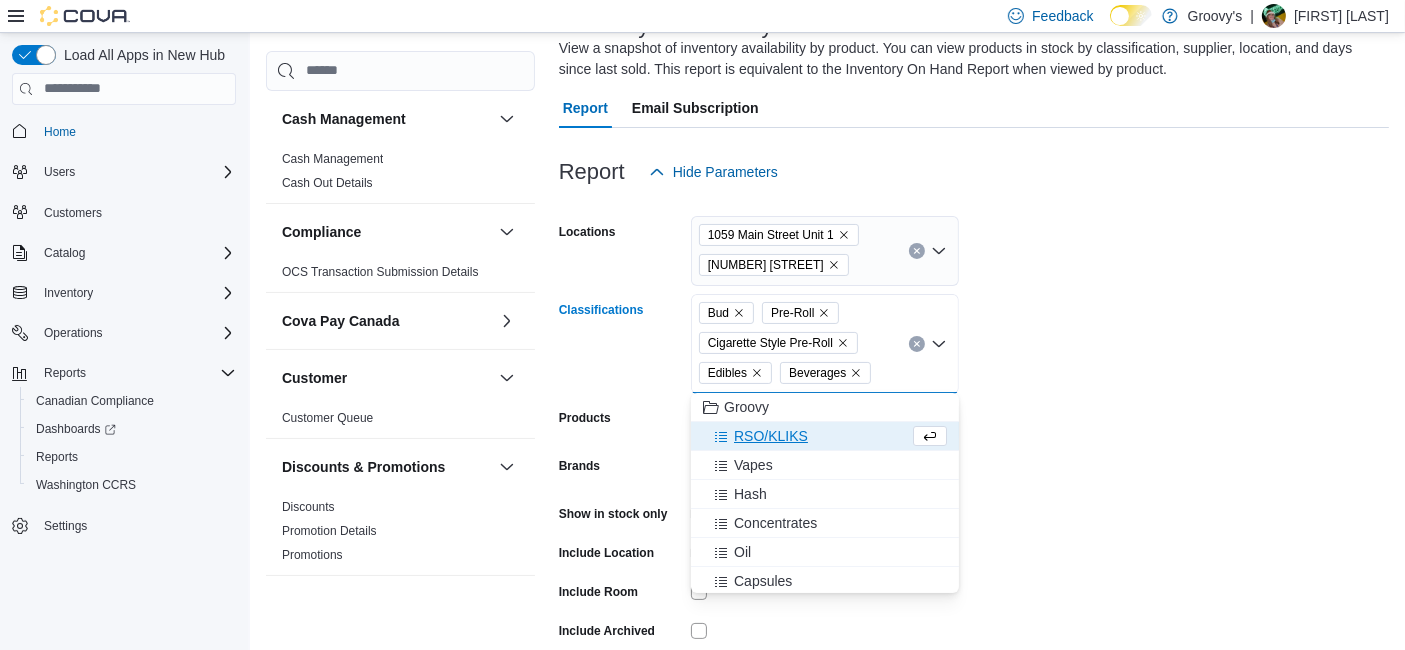 click on "RSO/KLIKS" at bounding box center (825, 436) 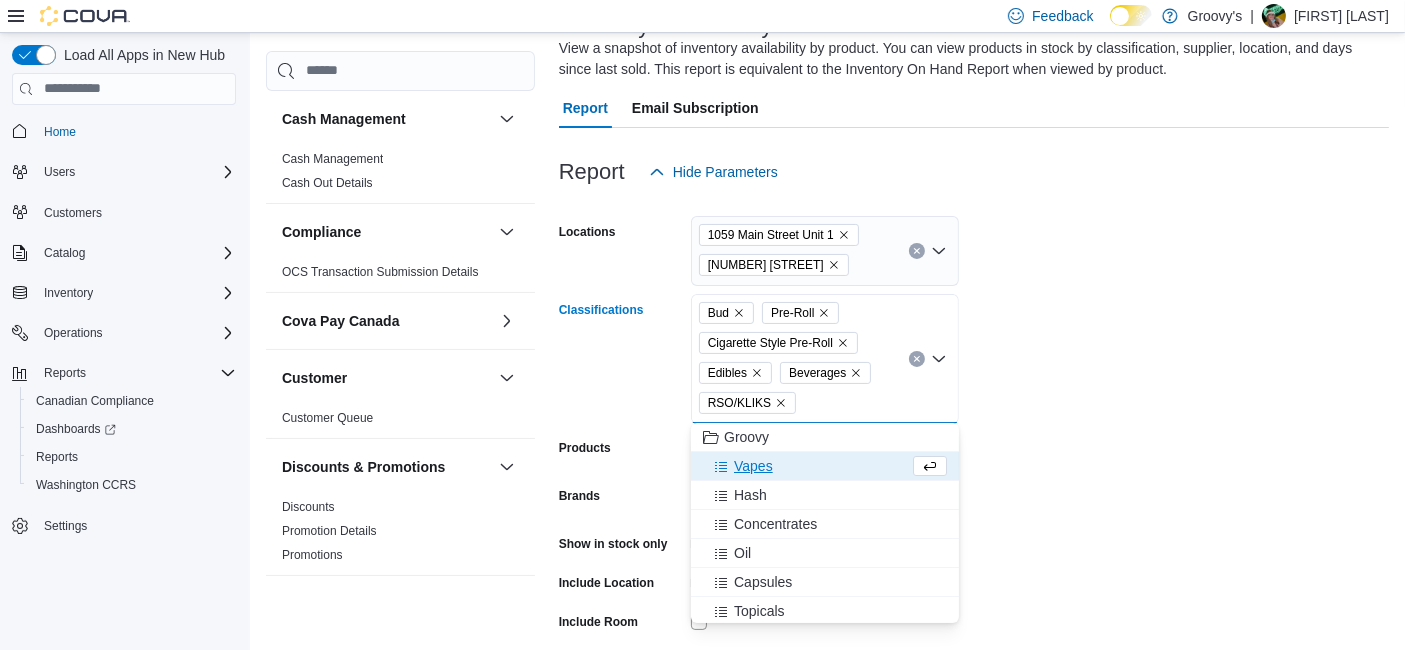 click on "Vapes" at bounding box center (806, 466) 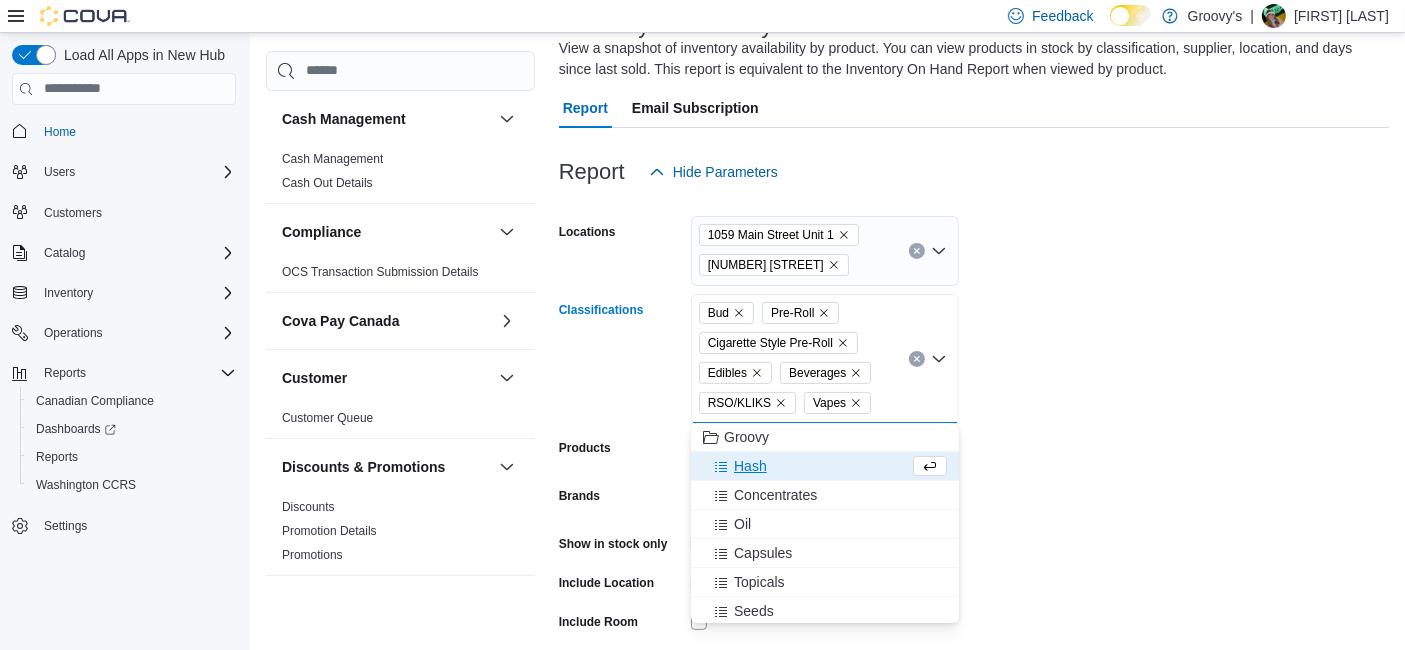click on "Hash" at bounding box center [806, 466] 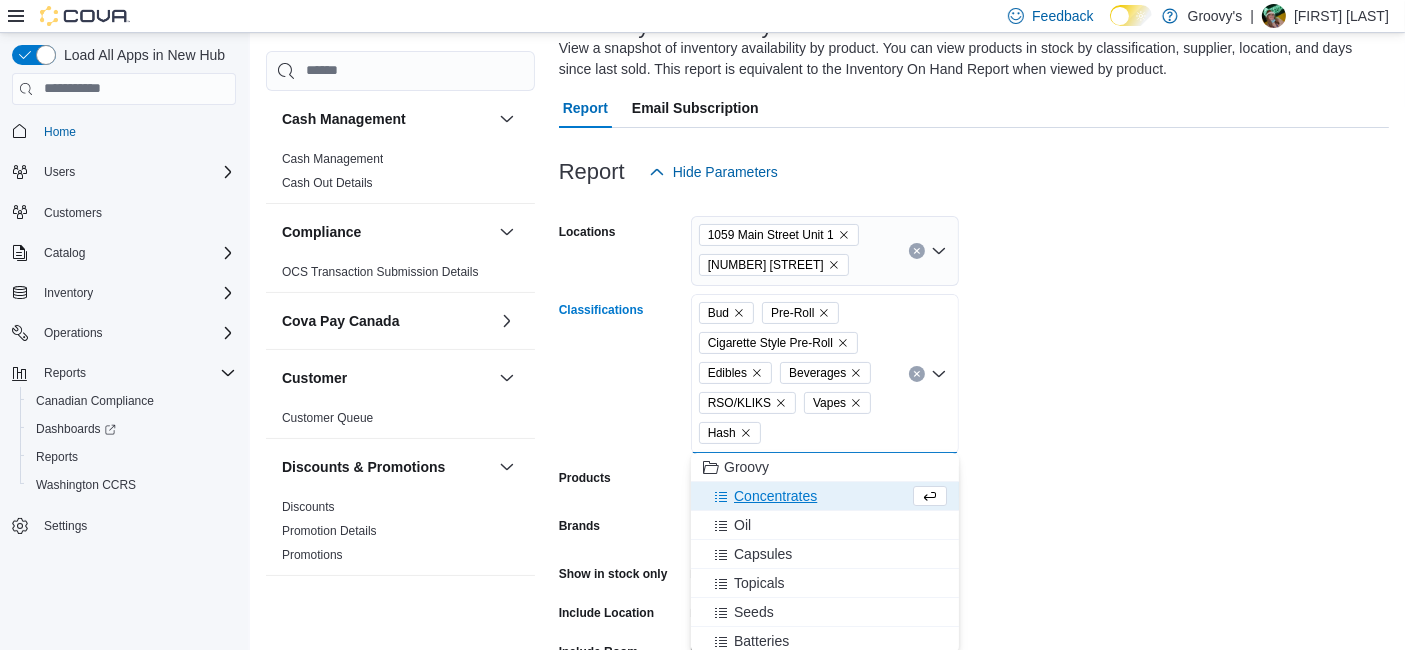 click on "Concentrates" at bounding box center (775, 496) 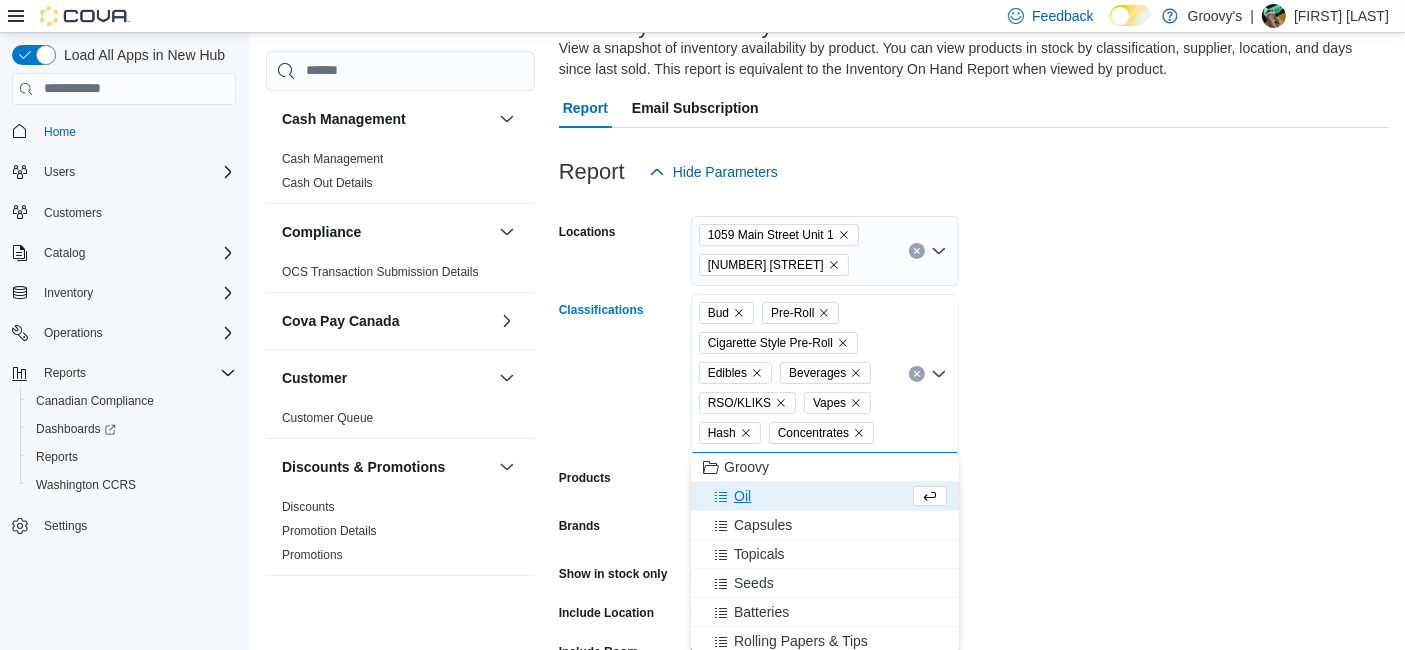 click on "Oil" at bounding box center (806, 496) 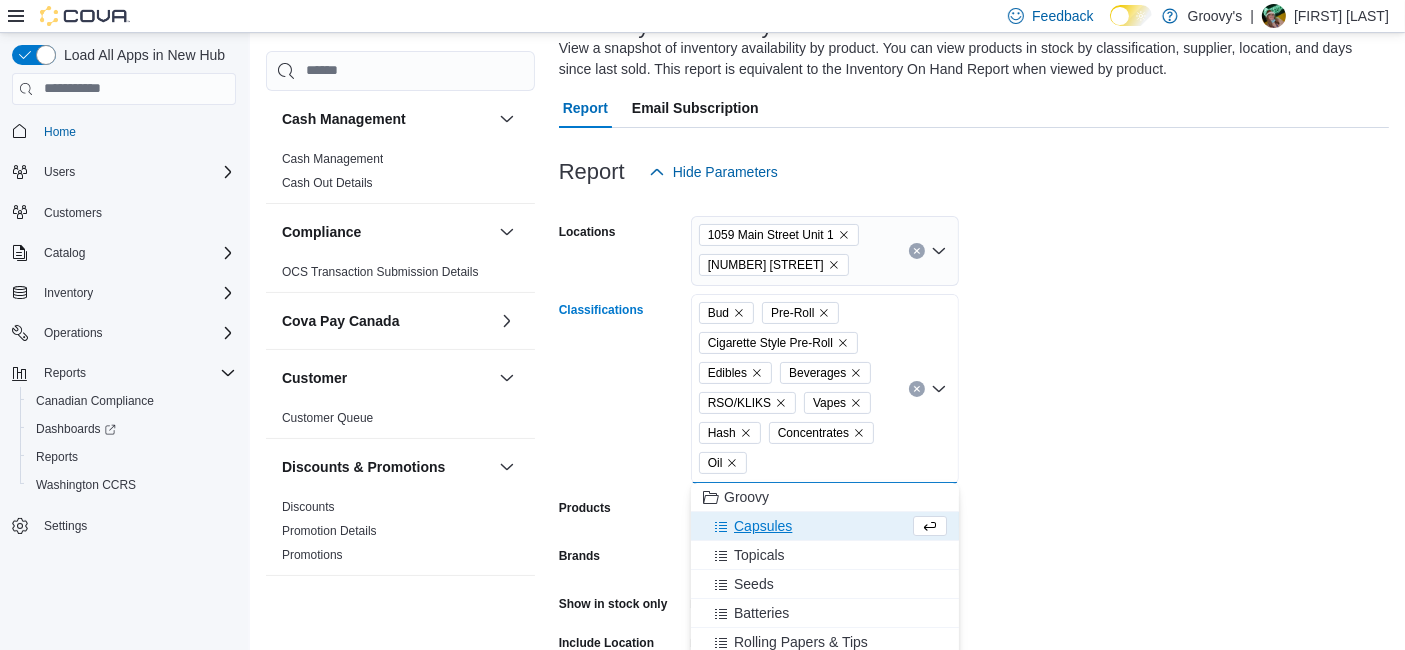 click on "Capsules" at bounding box center (806, 526) 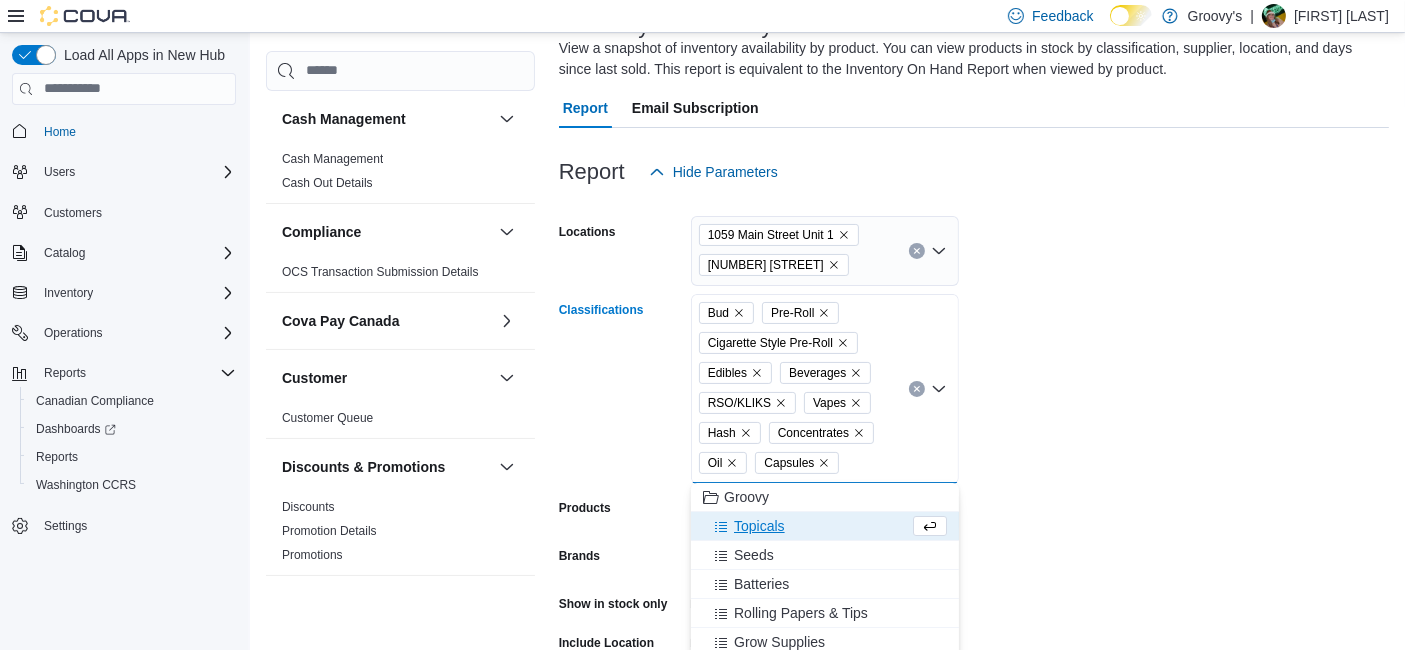 click on "Topicals" at bounding box center [806, 526] 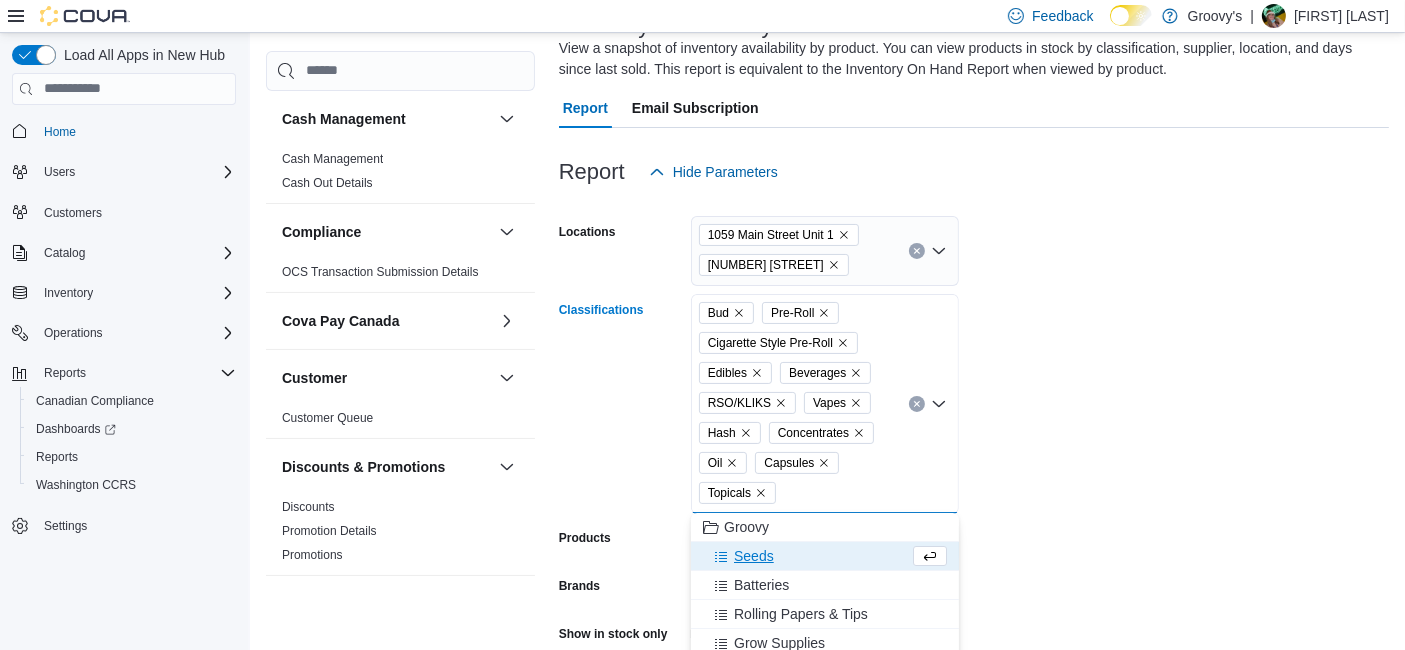 click on "Seeds" at bounding box center (806, 556) 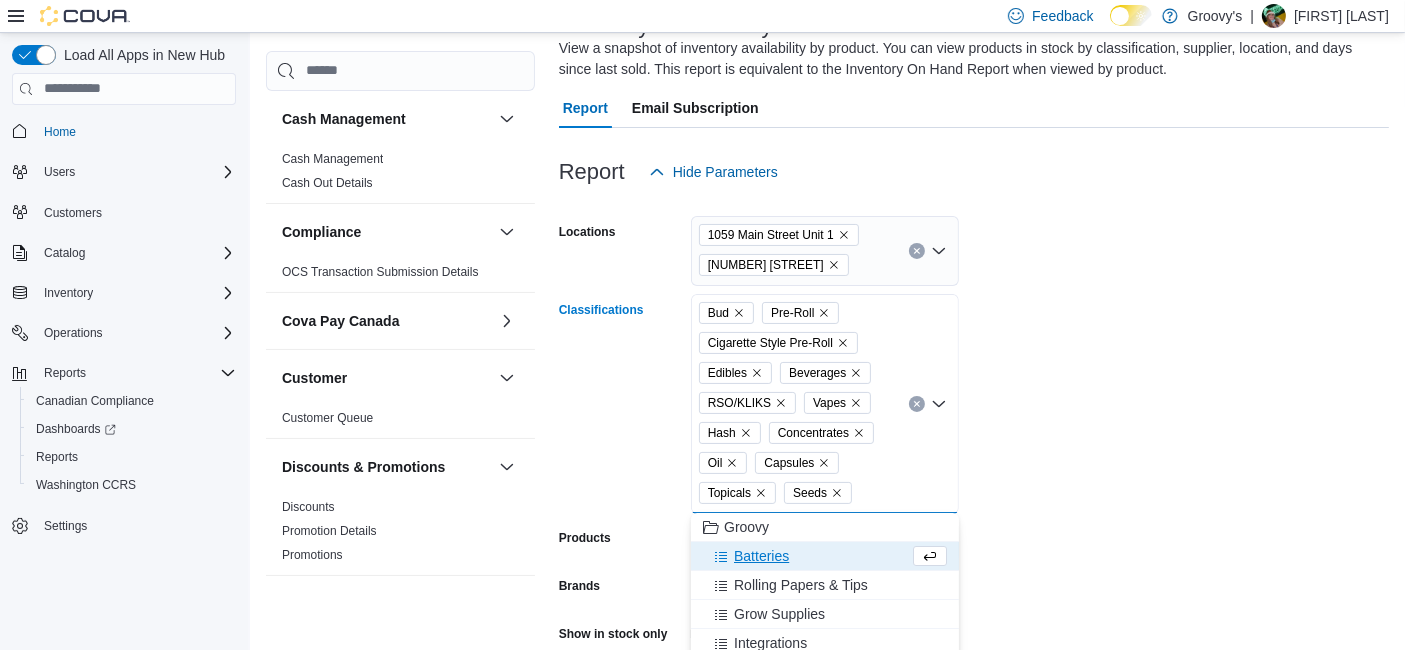 click on "Locations [NUMBER] [STREET] Unit [NUMBER] [NUMBER] [STREET] [CLASSIFICATION] [BRAND] [STYLE] [CLASSIFICATION] [CLASSIFICATION] [CLASSIFICATION] [CLASSIFICATION] [CLASSIFICATION] [CLASSIFICATION] [CLASSIFICATION] [CLASSIFICATION] [CLASSIFICATION]. Press Backspace to delete [CLASSIFICATION]. Combo box input. All [CLASSIFICATION]. Type some text or, to display a list of choices, press Down Arrow. To exit the list of choices, press Escape. Products All Products Brands All Brands Show in stock only Include Location Include Room Include Archived Export  Run Report" at bounding box center (974, 507) 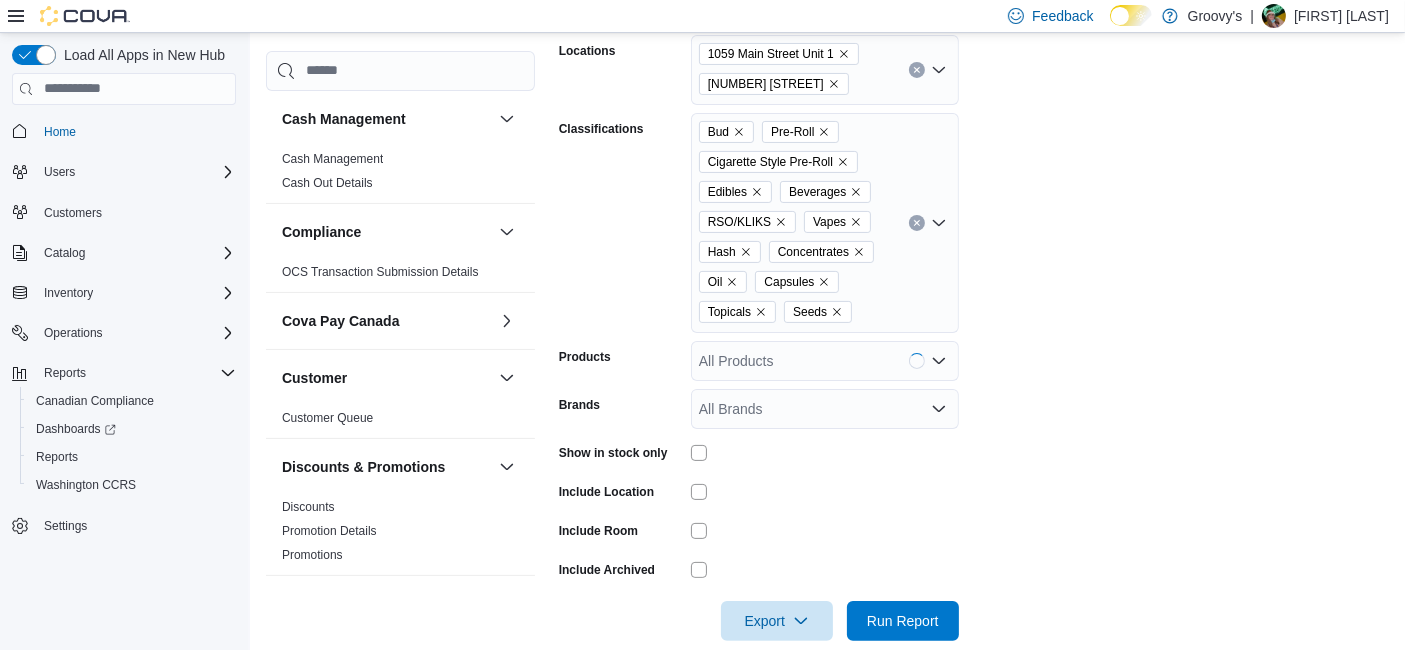 scroll, scrollTop: 358, scrollLeft: 0, axis: vertical 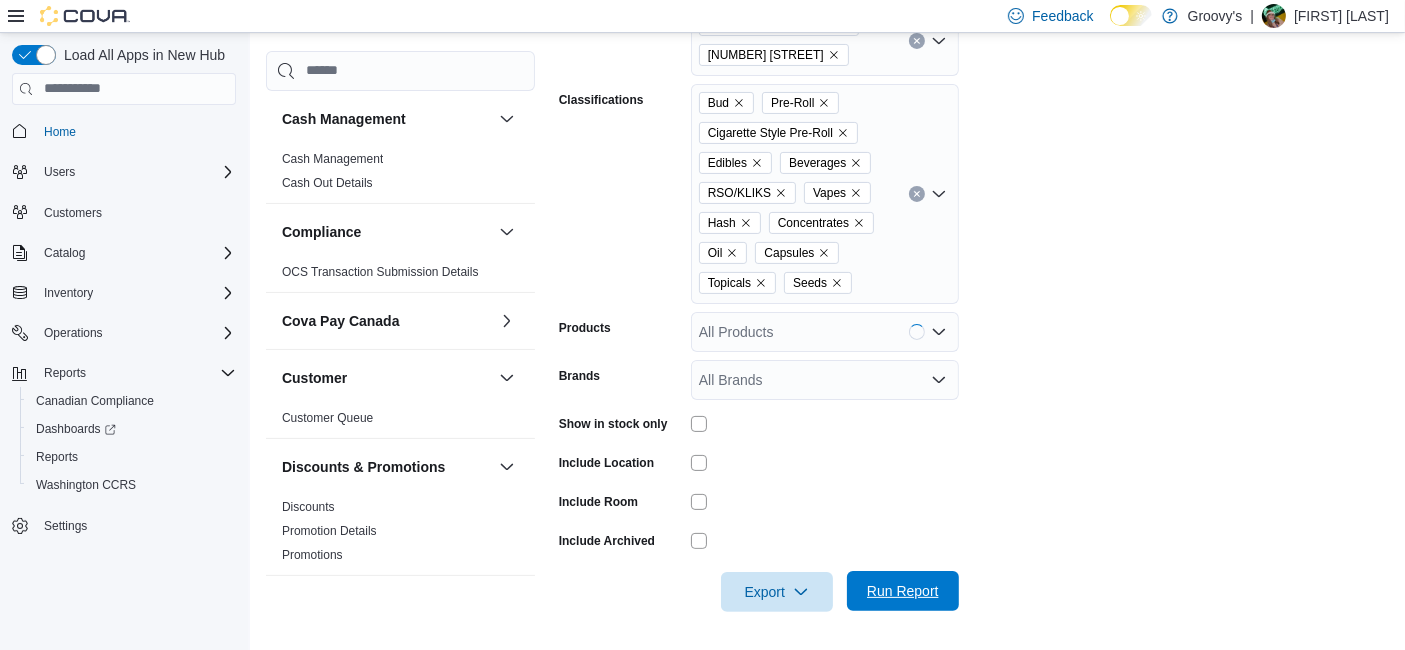 click on "Run Report" at bounding box center [903, 591] 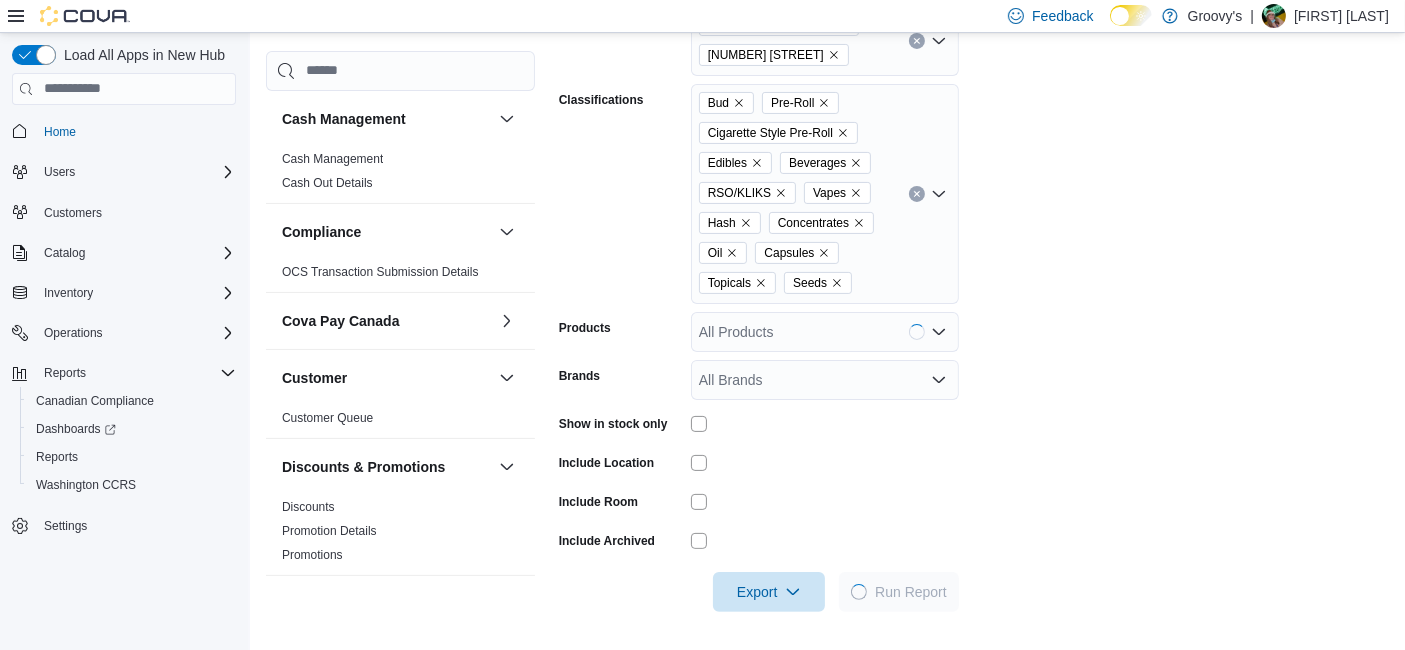 scroll, scrollTop: 660, scrollLeft: 0, axis: vertical 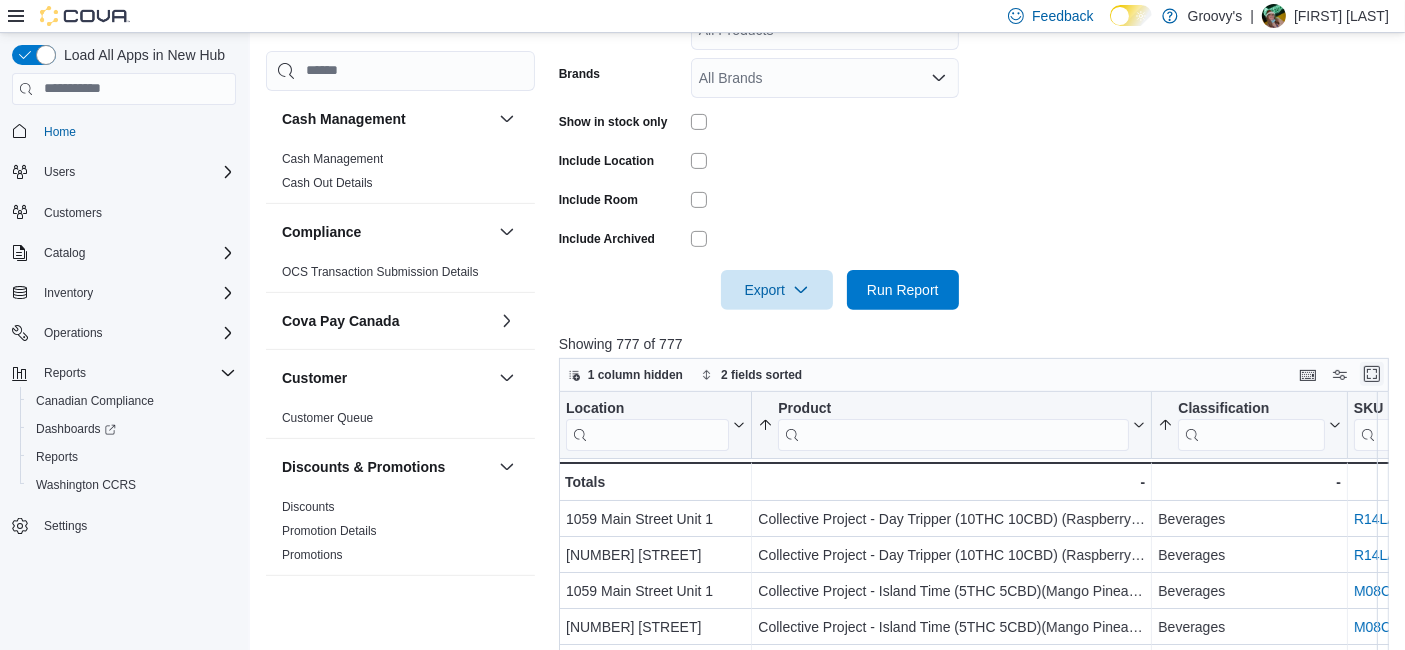 click at bounding box center (1372, 374) 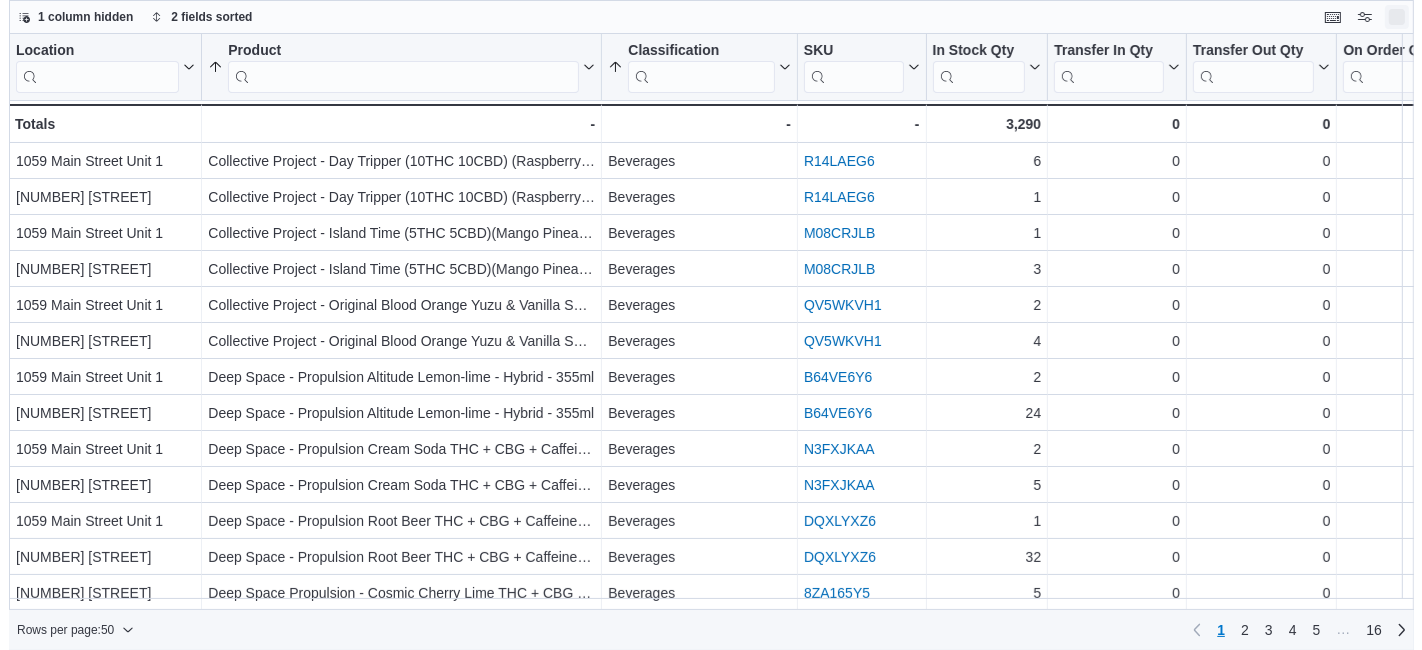 scroll, scrollTop: 0, scrollLeft: 0, axis: both 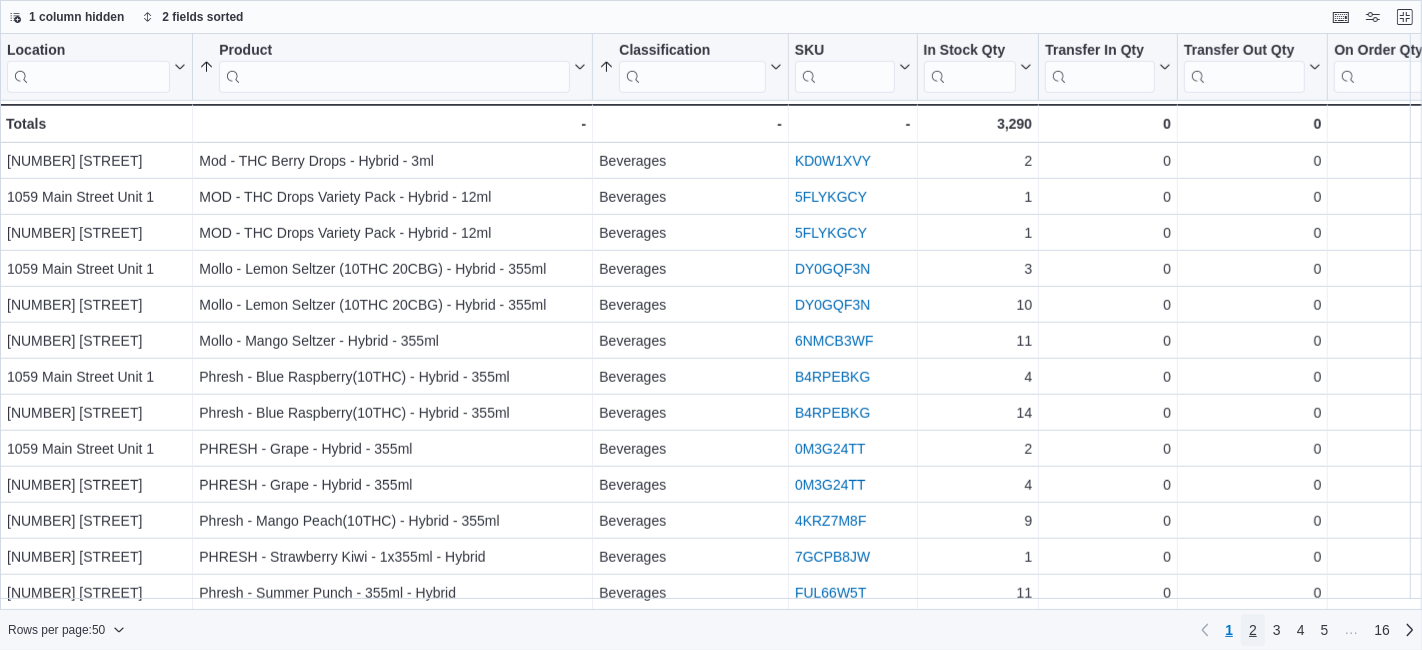 click on "2" at bounding box center [1253, 630] 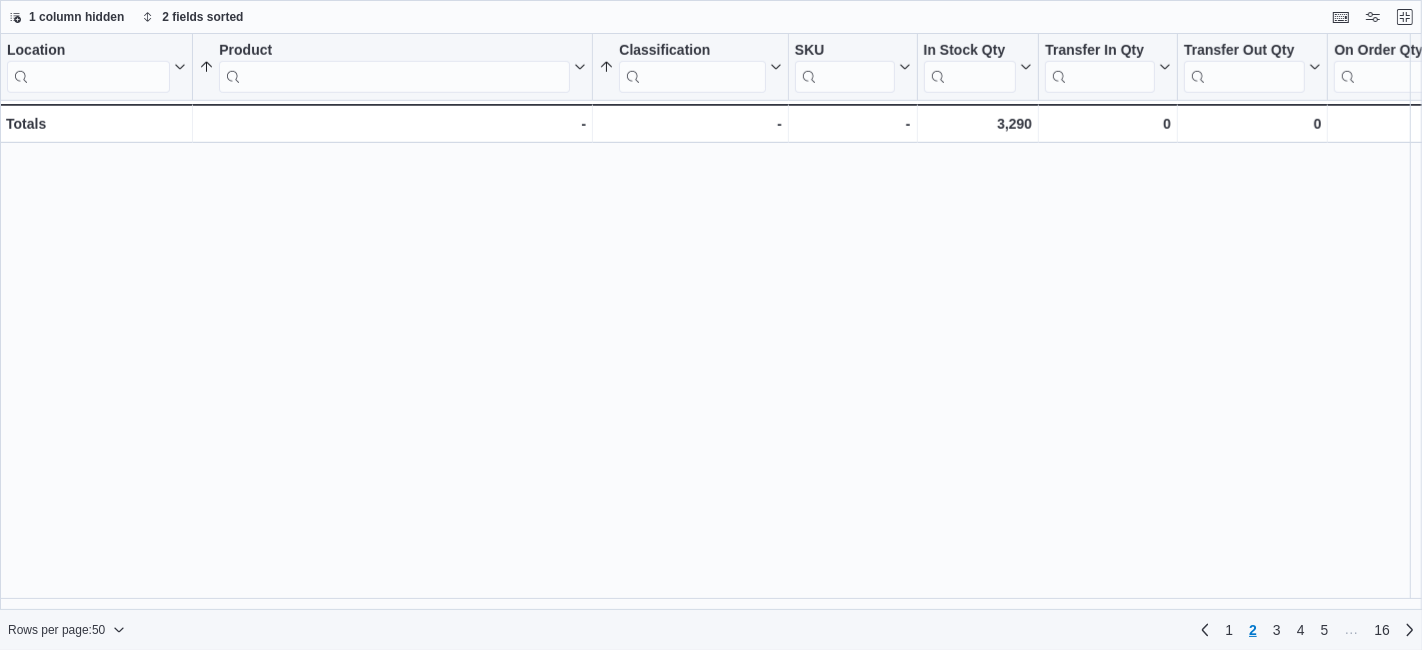 scroll, scrollTop: 0, scrollLeft: 0, axis: both 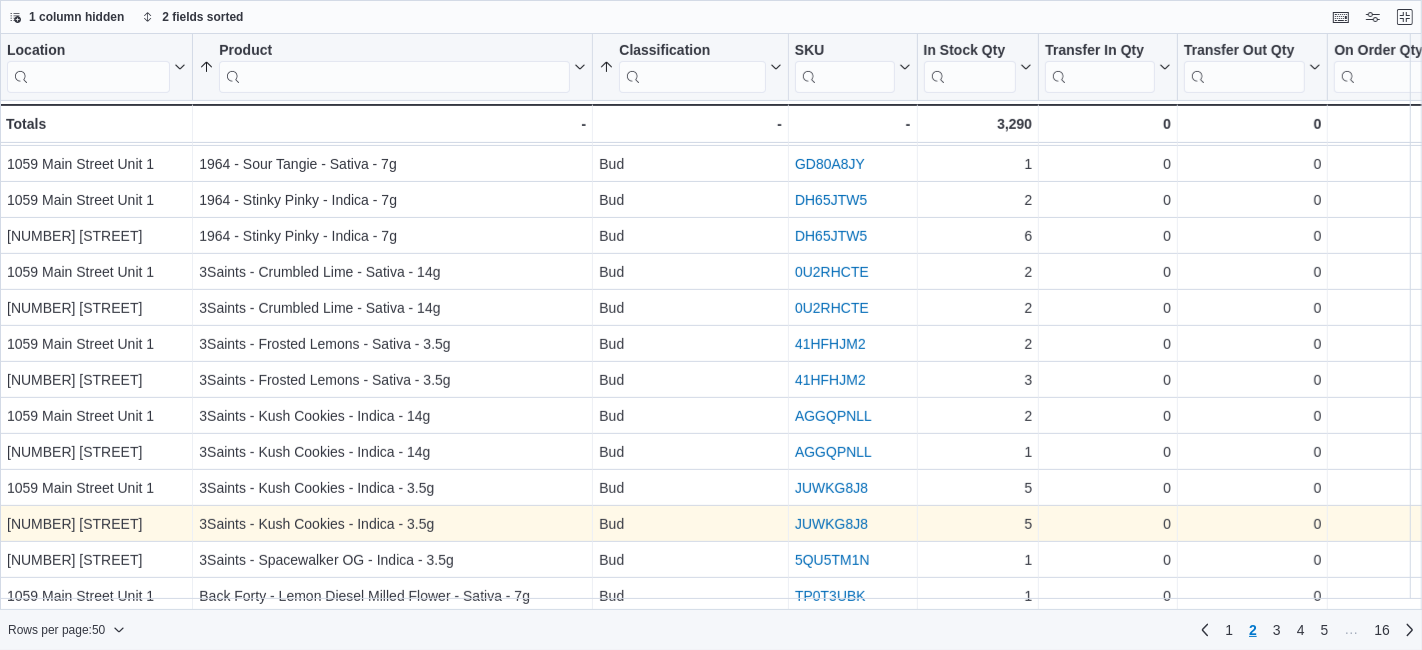 click on "JUWKG8J8" at bounding box center [853, 524] 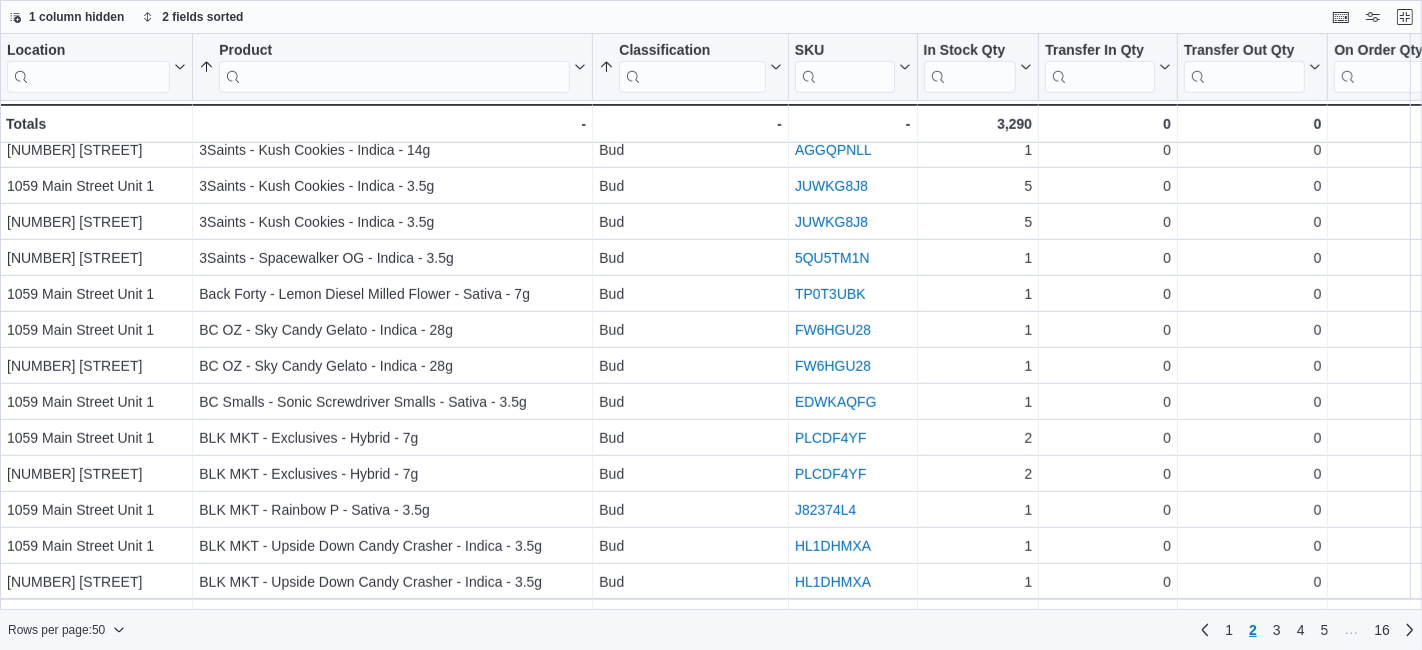 scroll, scrollTop: 917, scrollLeft: 0, axis: vertical 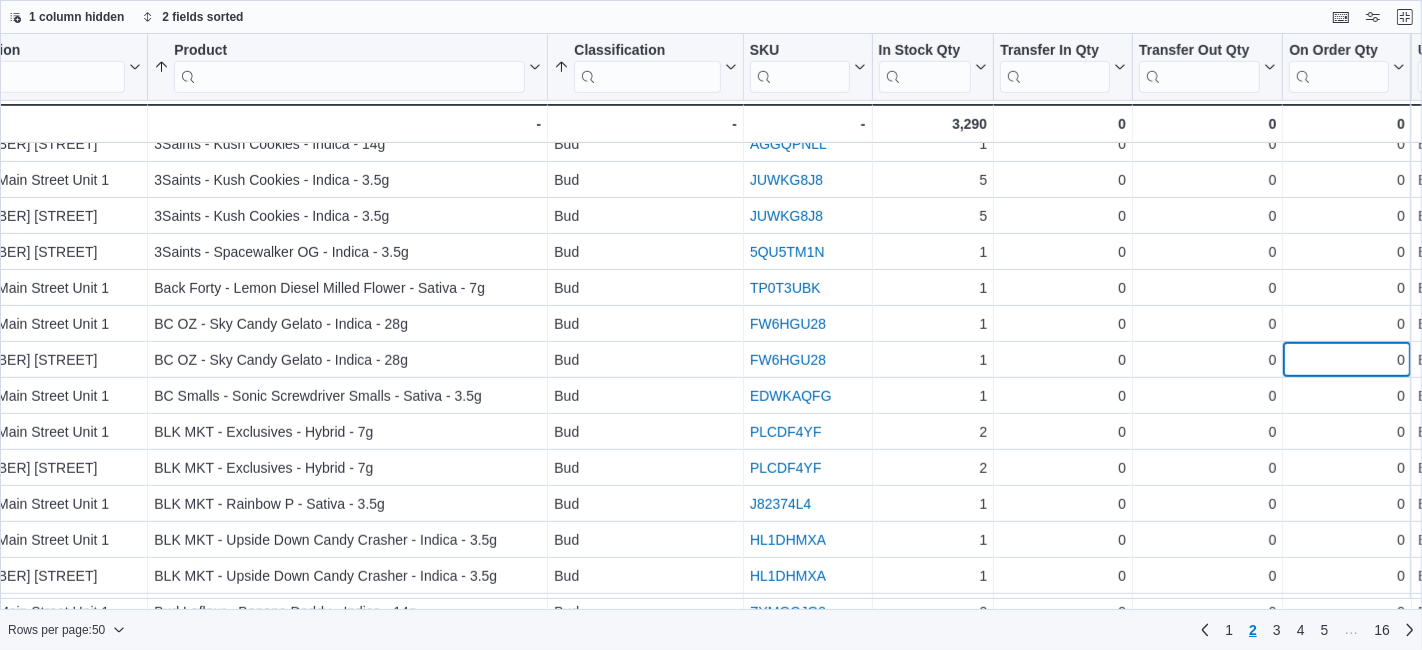 click on "0" at bounding box center [1347, 360] 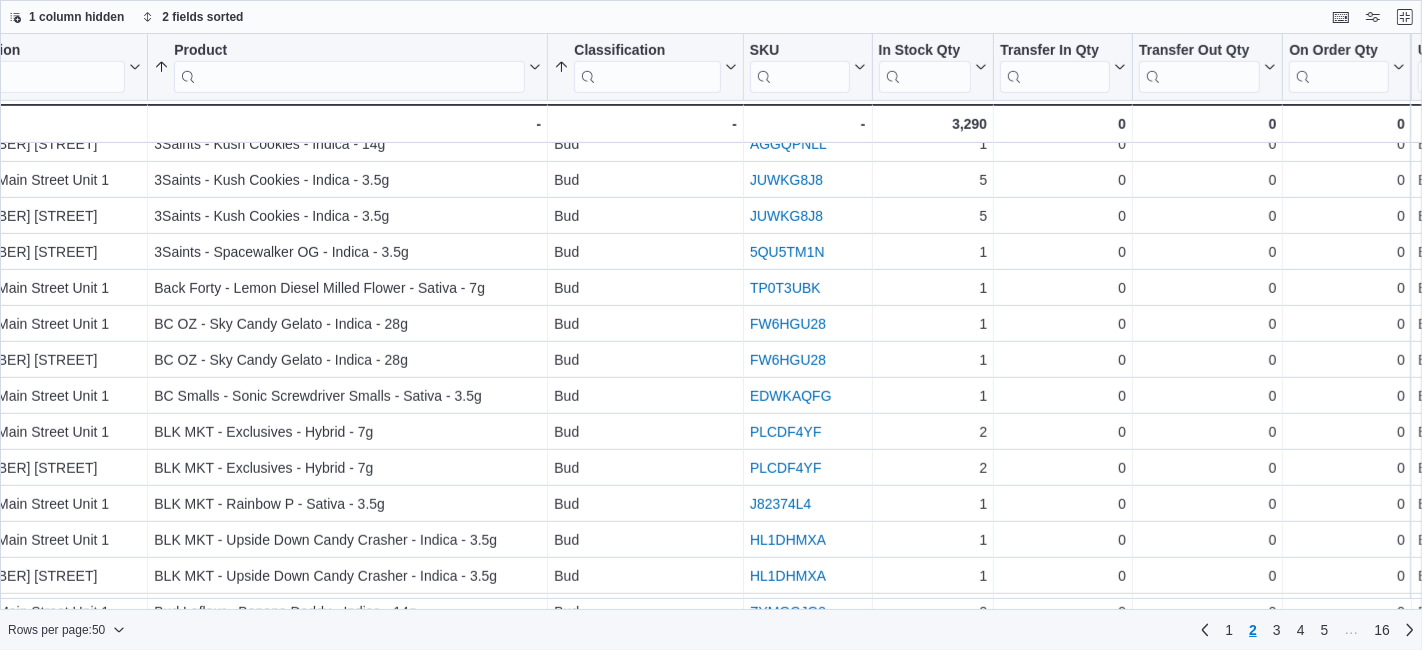scroll, scrollTop: 917, scrollLeft: 0, axis: vertical 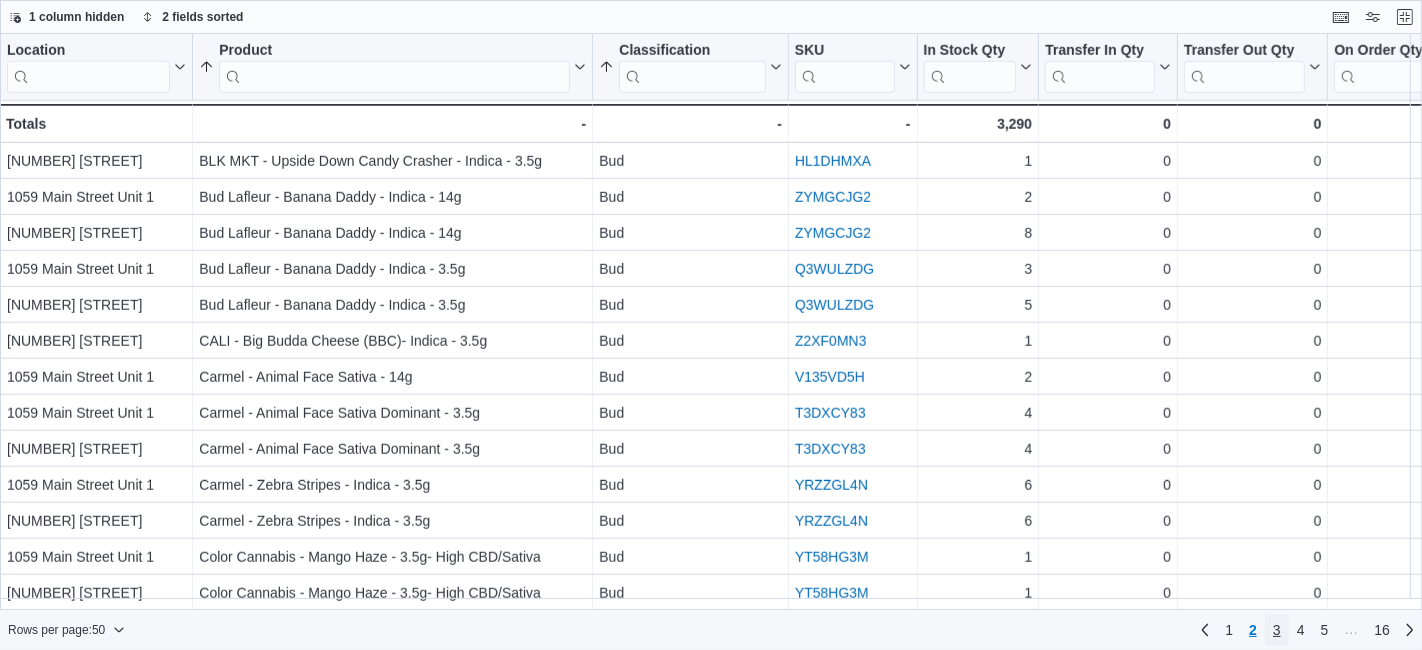 click on "3" at bounding box center (1277, 630) 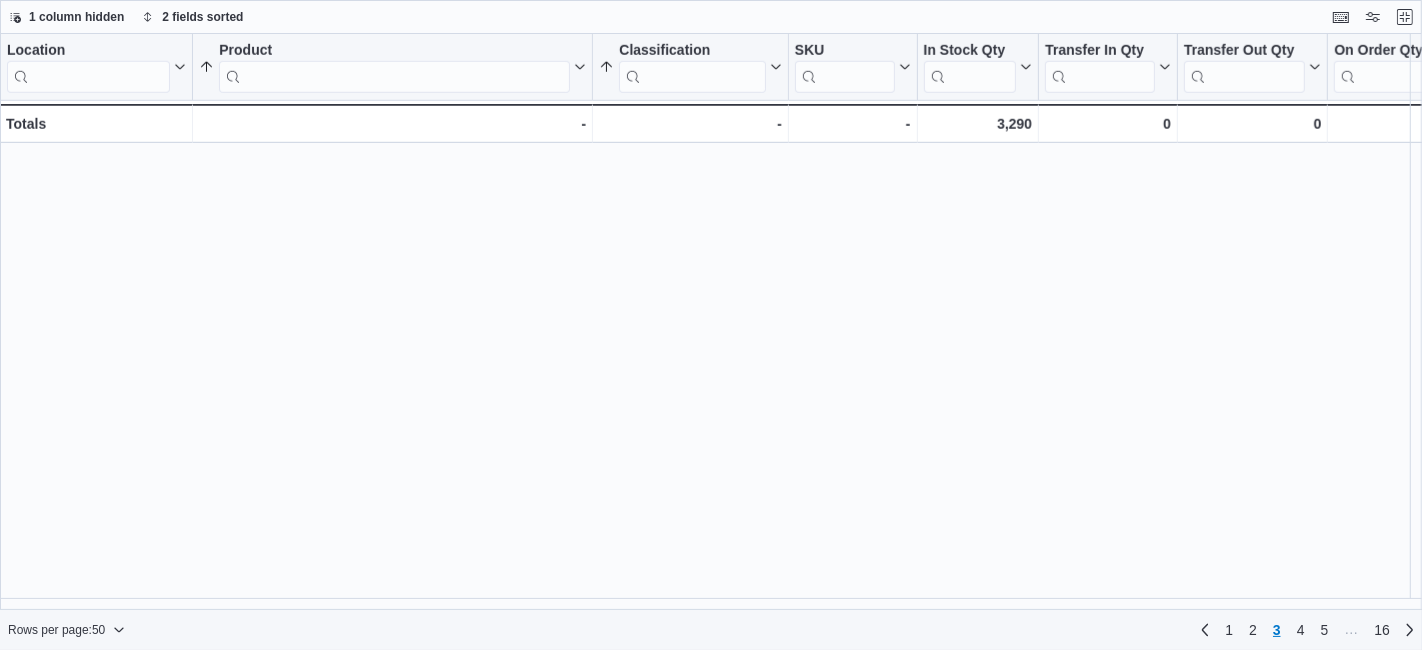 scroll, scrollTop: 0, scrollLeft: 0, axis: both 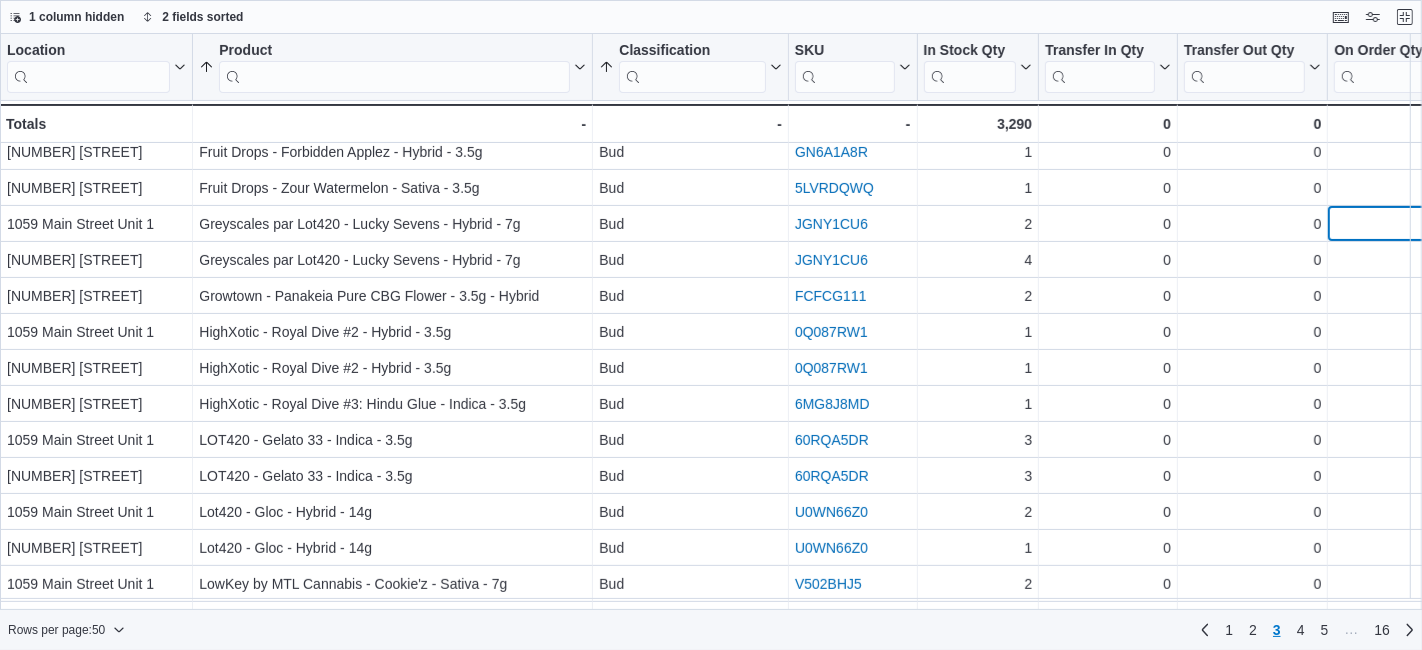 click on "0" at bounding box center (1392, 224) 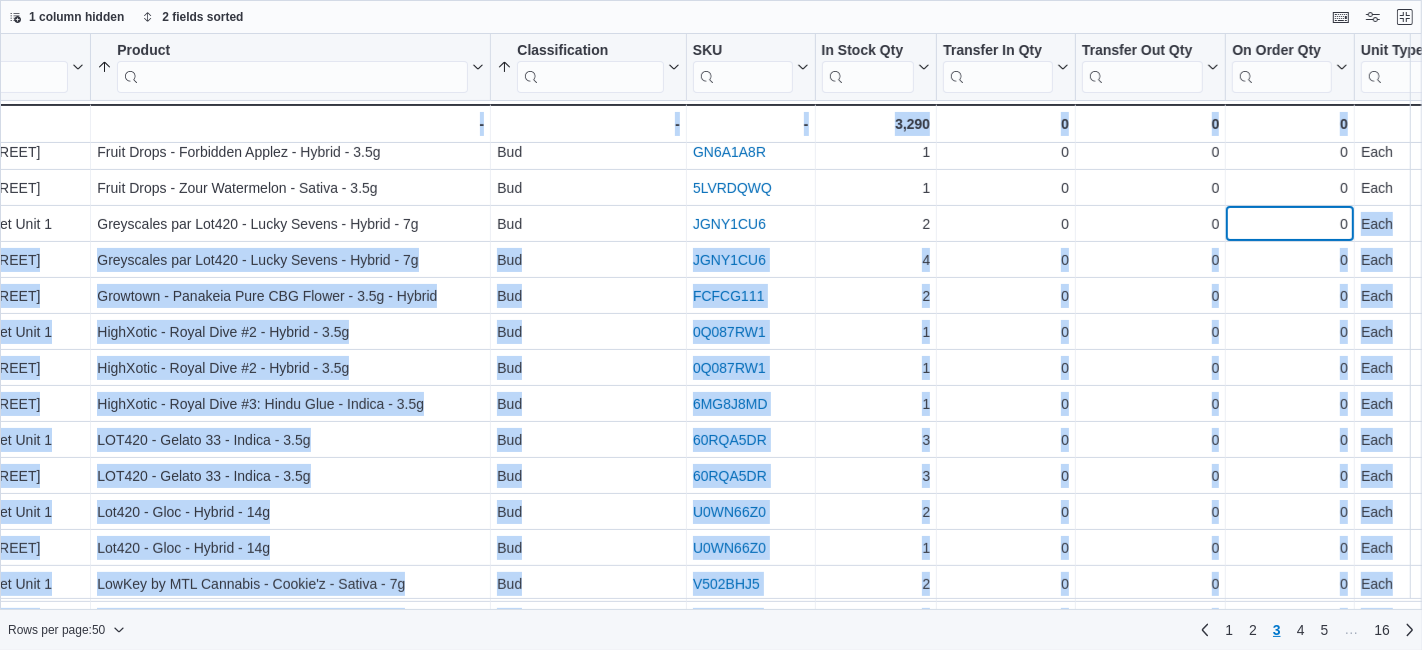 drag, startPoint x: 1402, startPoint y: 212, endPoint x: 1405, endPoint y: 237, distance: 25.179358 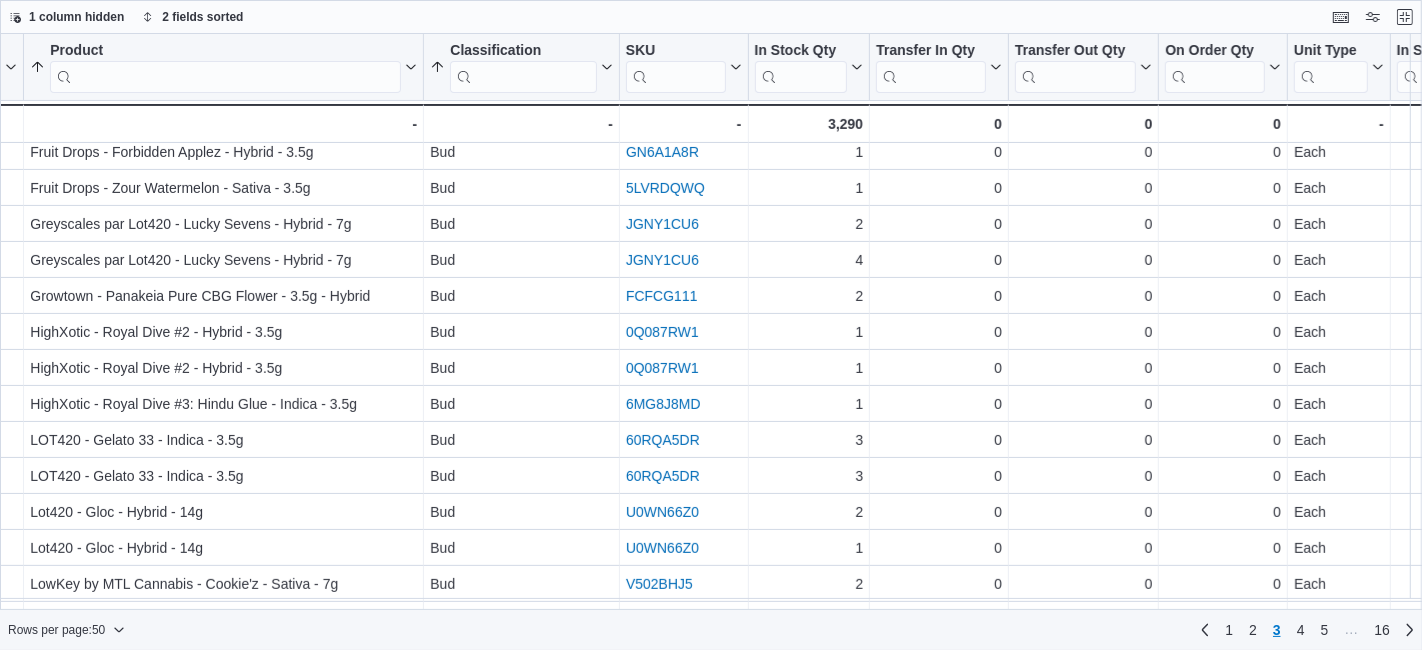 click on "Rows per page :  50 Page 3 of 16 1 2 3 4 5 … 16" at bounding box center [711, 630] 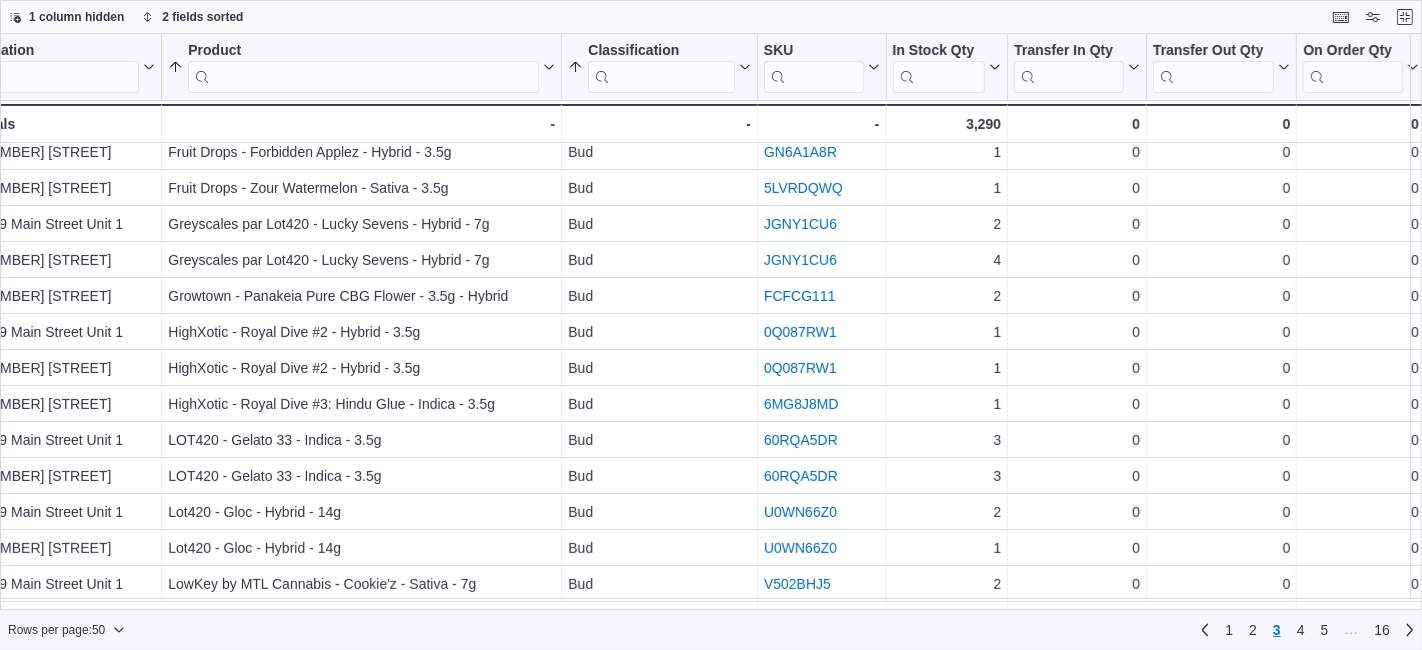scroll, scrollTop: 297, scrollLeft: 5, axis: both 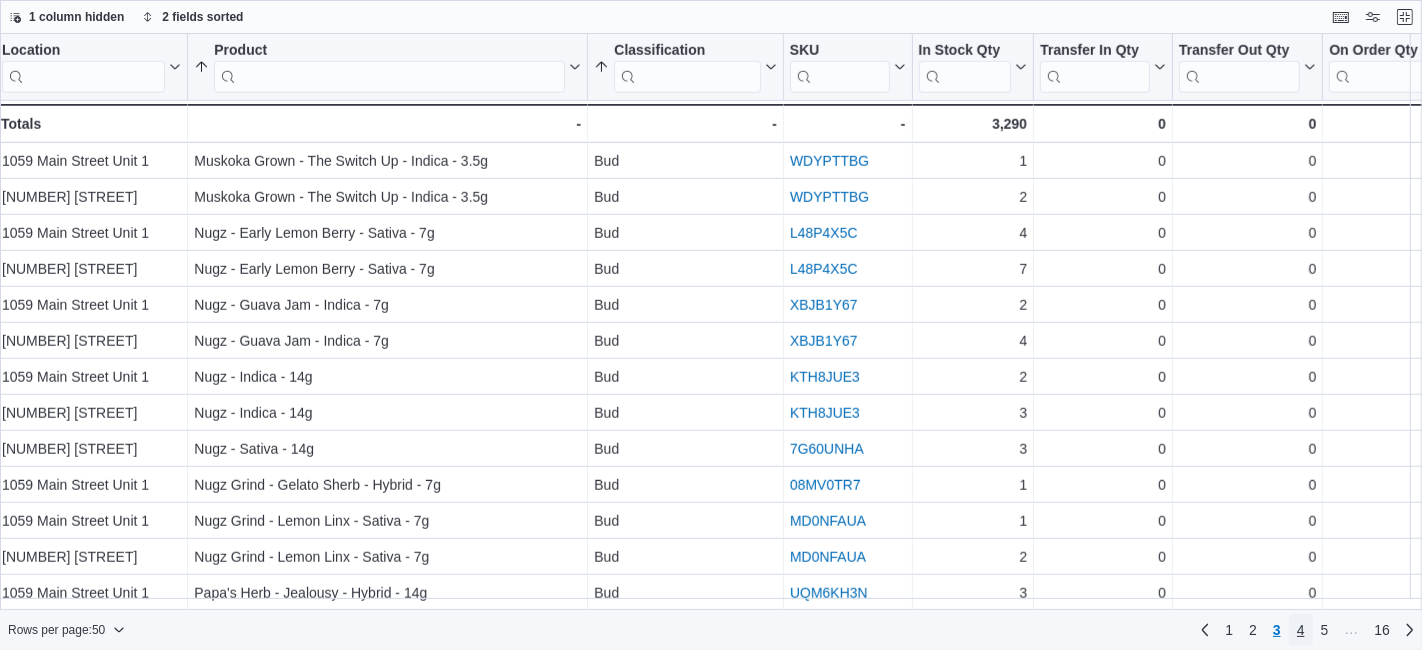 click on "4" at bounding box center (1301, 630) 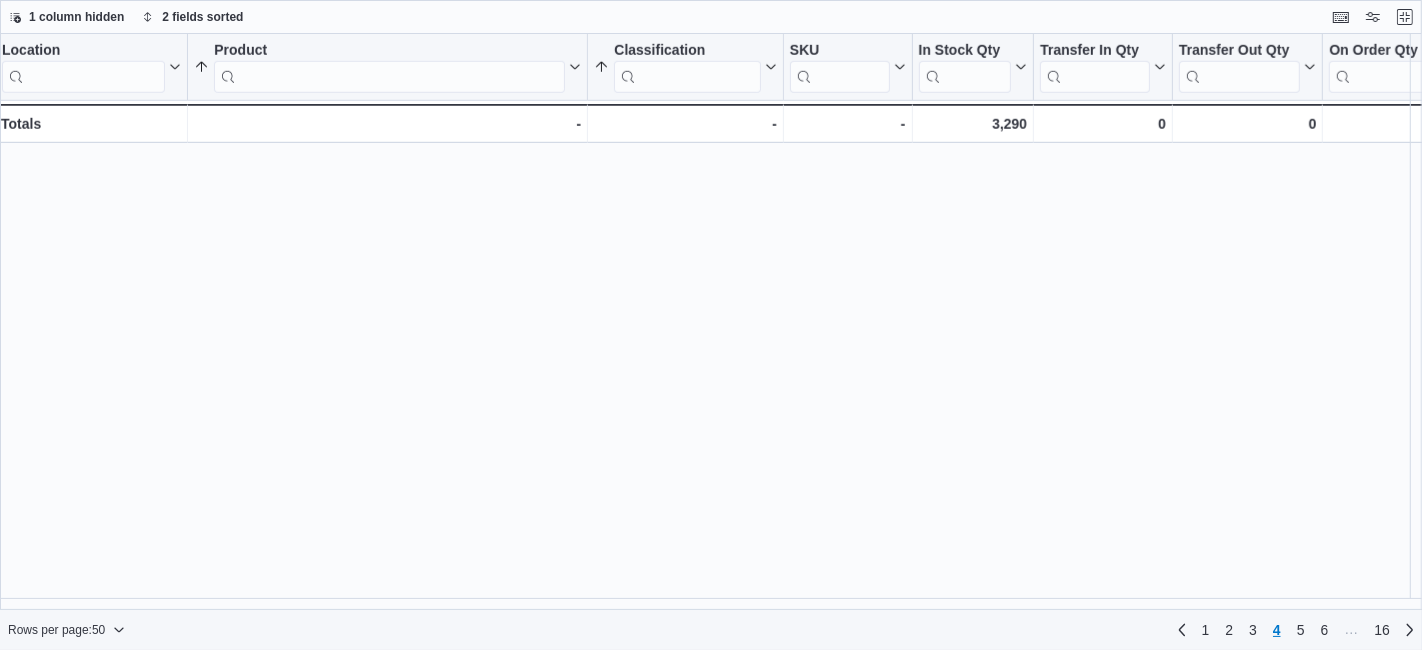 scroll, scrollTop: 0, scrollLeft: 0, axis: both 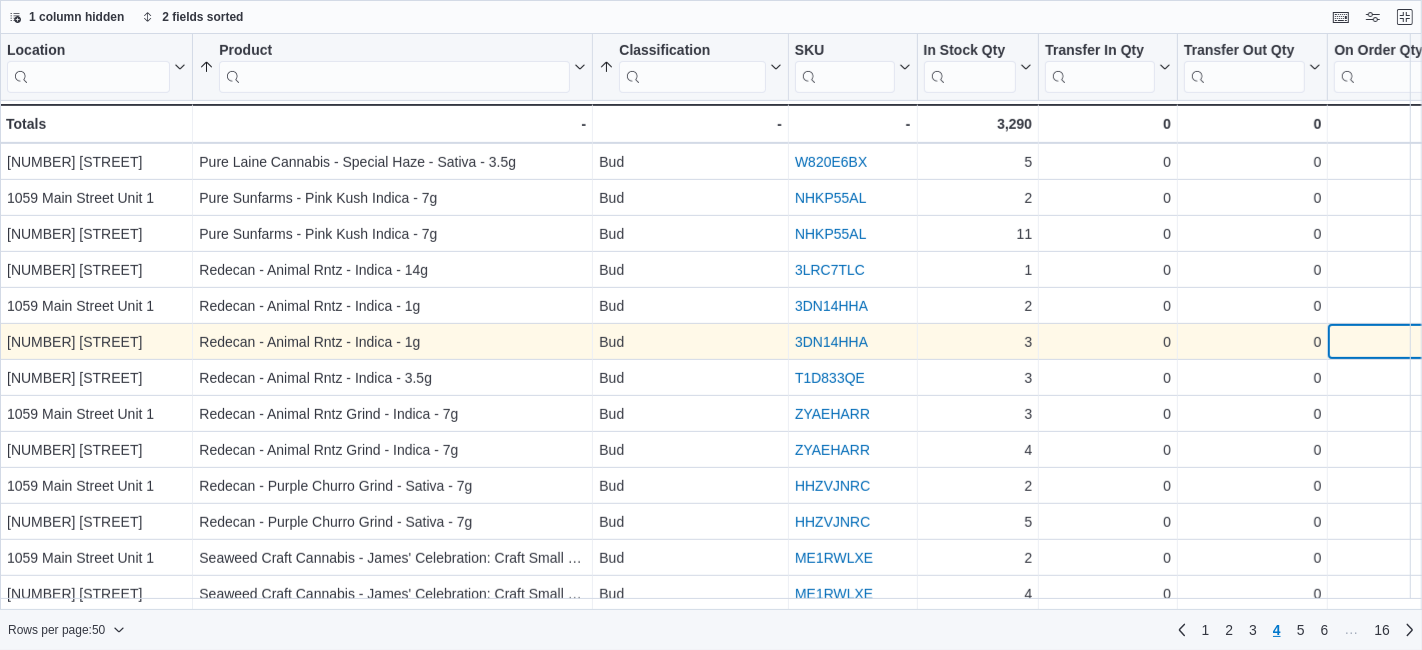 click on "0" at bounding box center [1392, 342] 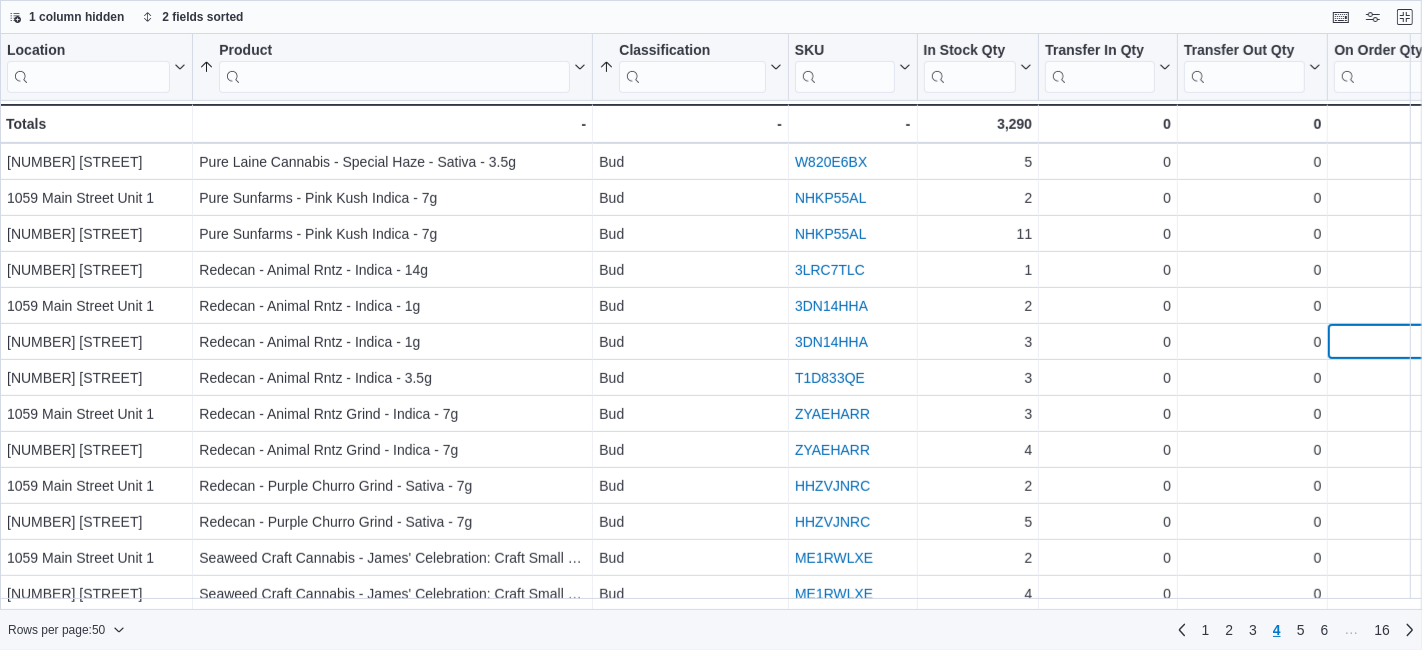 scroll, scrollTop: 755, scrollLeft: 45, axis: both 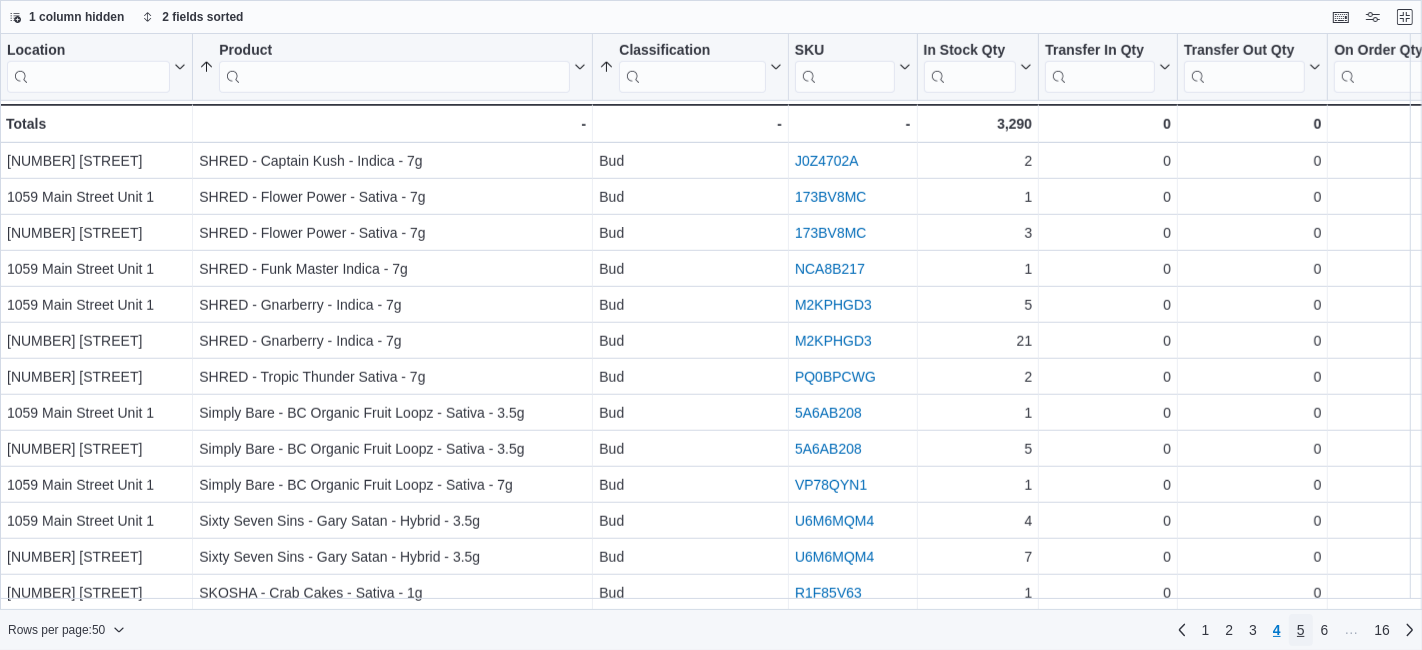 click on "5" at bounding box center [1301, 630] 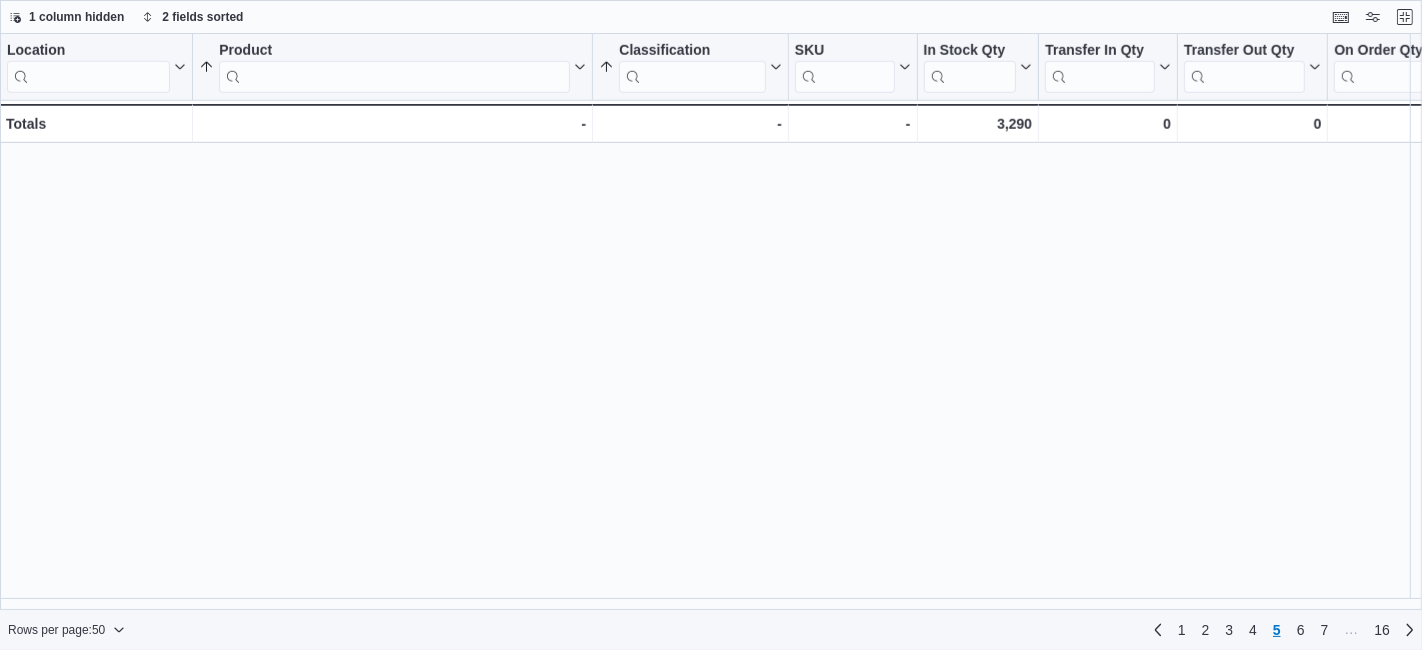 scroll, scrollTop: 0, scrollLeft: 0, axis: both 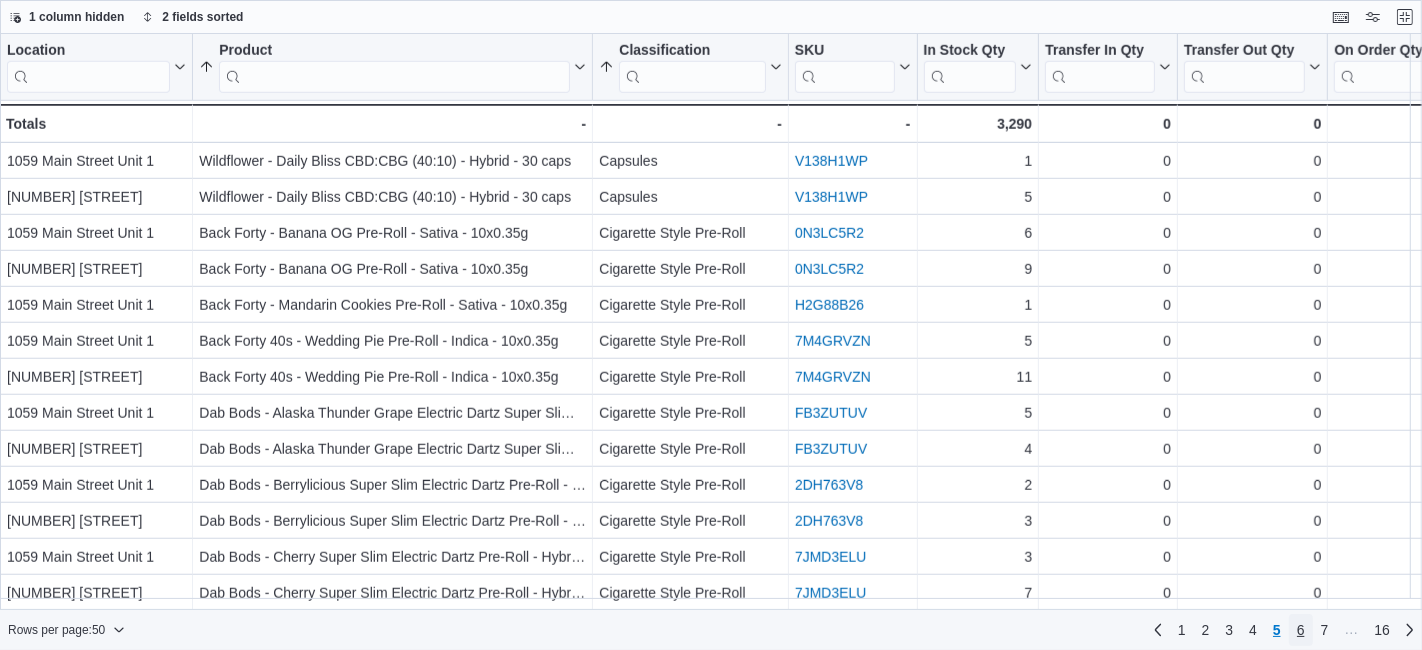 click on "6" at bounding box center (1301, 630) 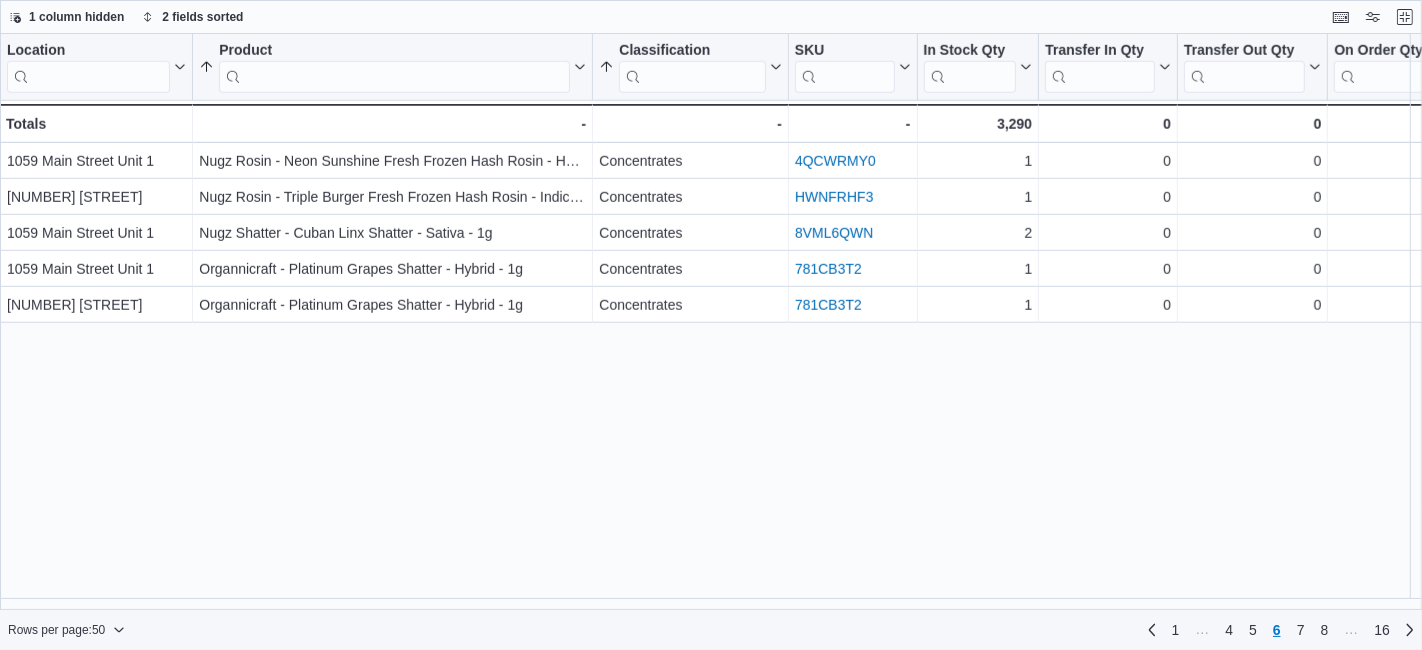 scroll, scrollTop: 848, scrollLeft: 0, axis: vertical 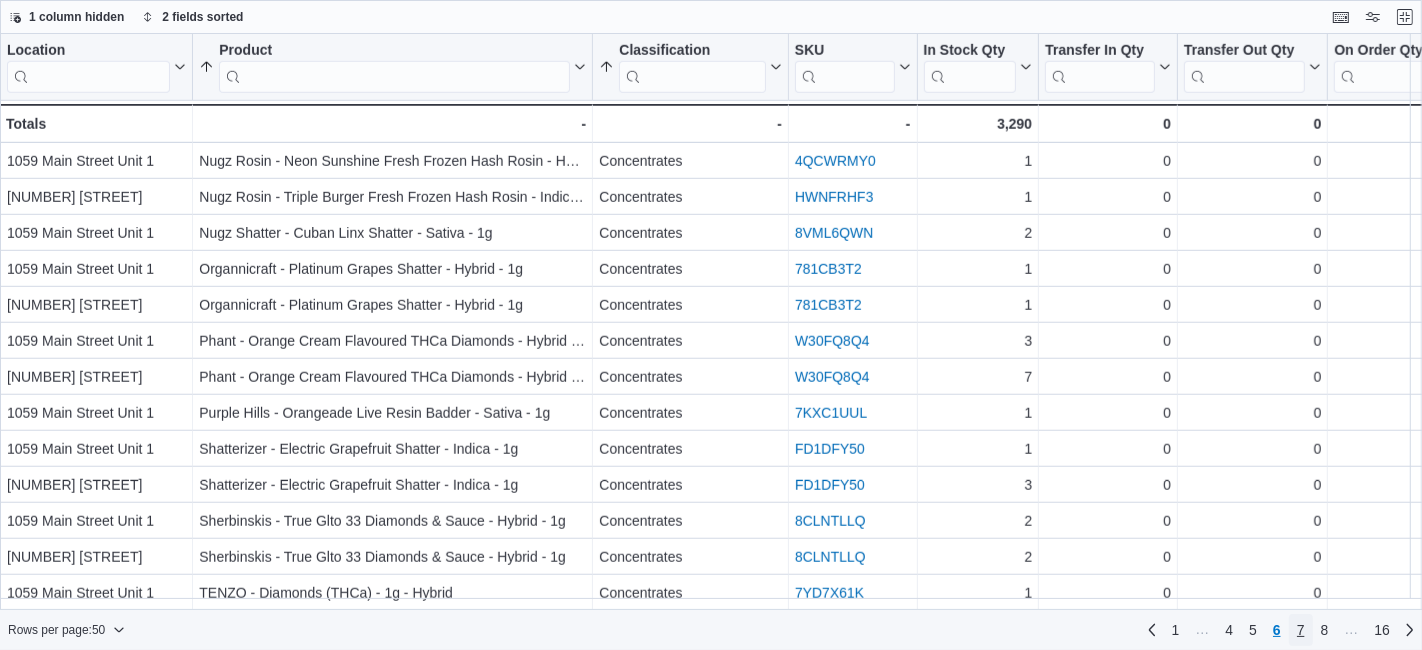 click on "7" at bounding box center (1301, 630) 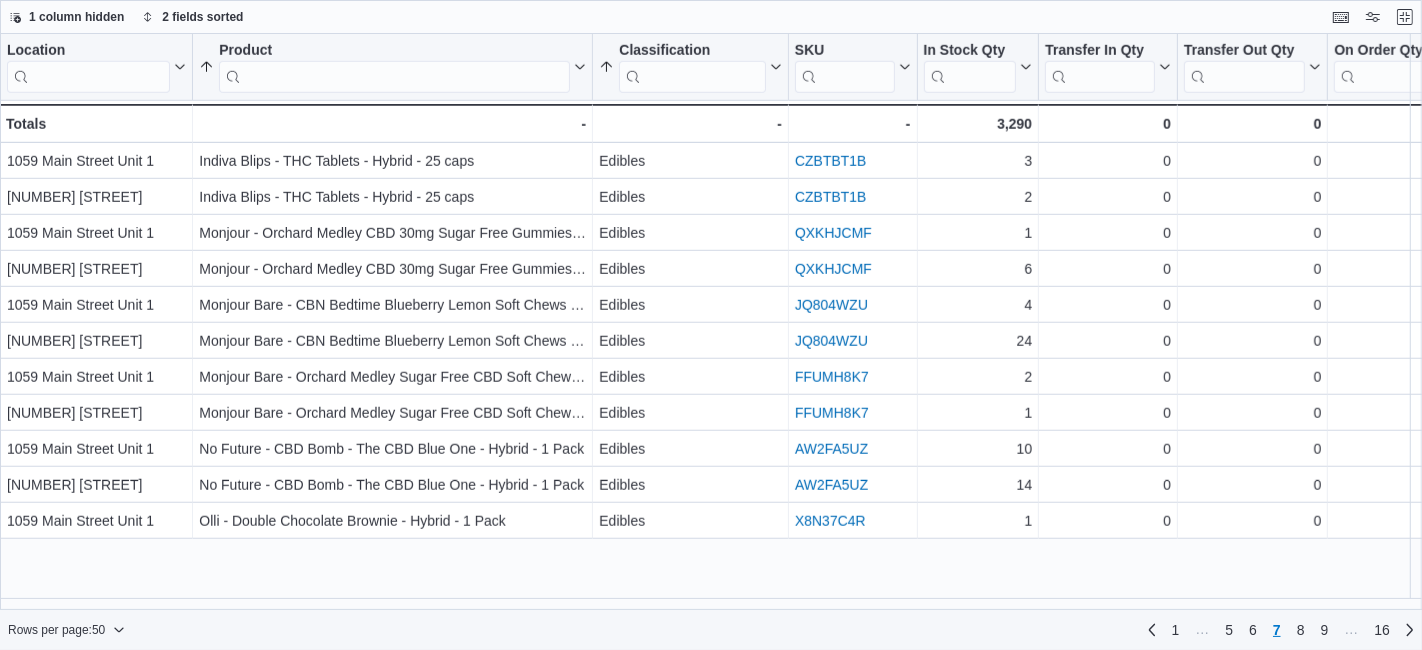 scroll, scrollTop: 818, scrollLeft: 0, axis: vertical 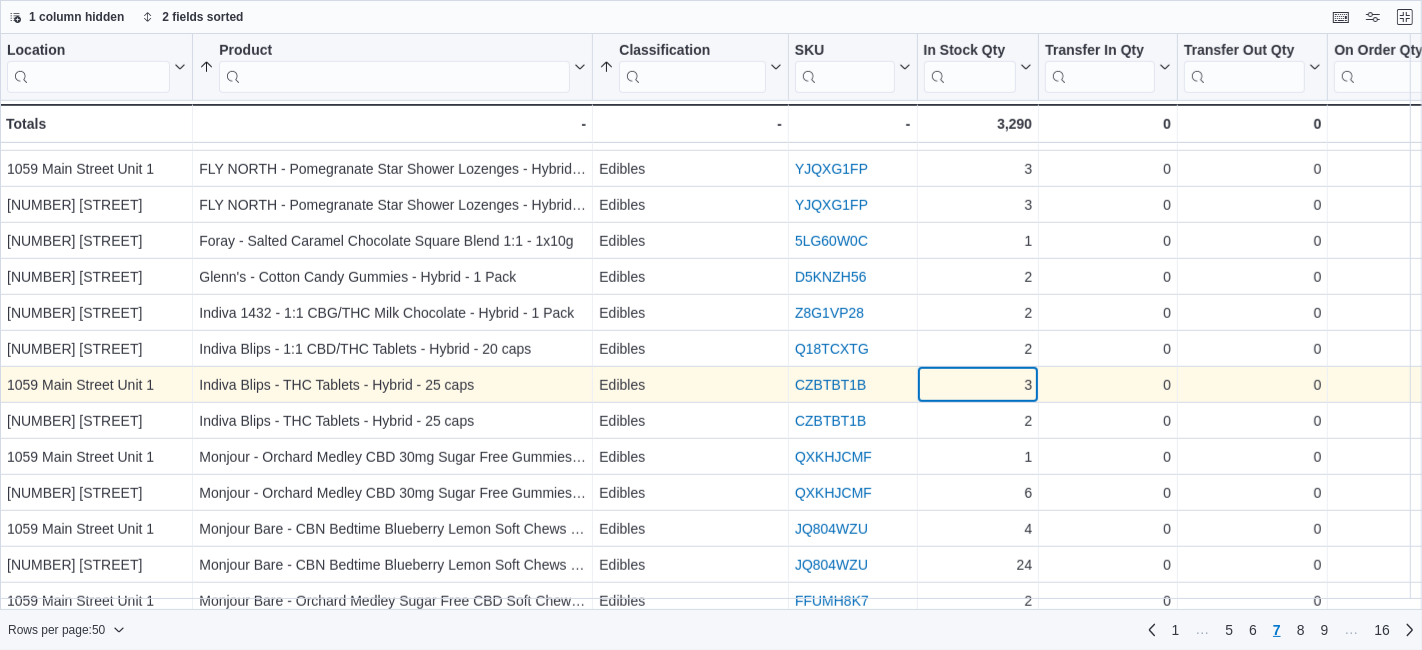 click on "3" at bounding box center (978, 385) 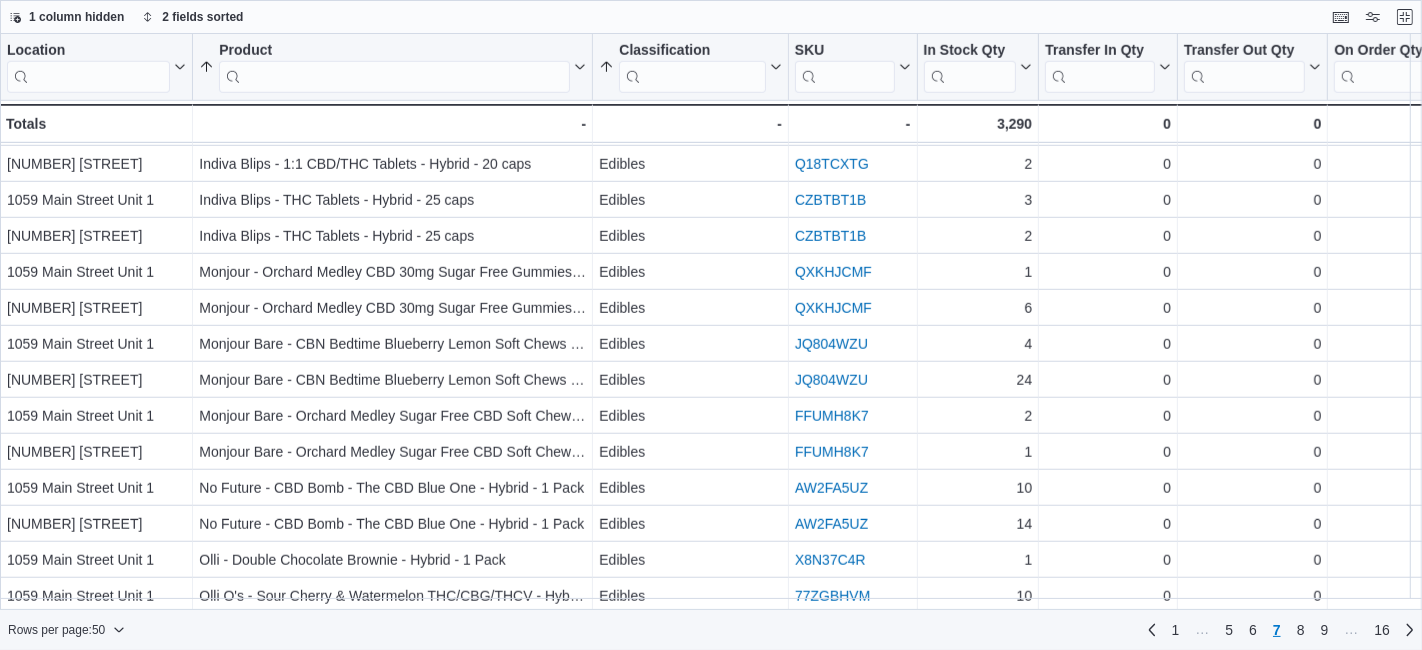scroll, scrollTop: 1308, scrollLeft: 0, axis: vertical 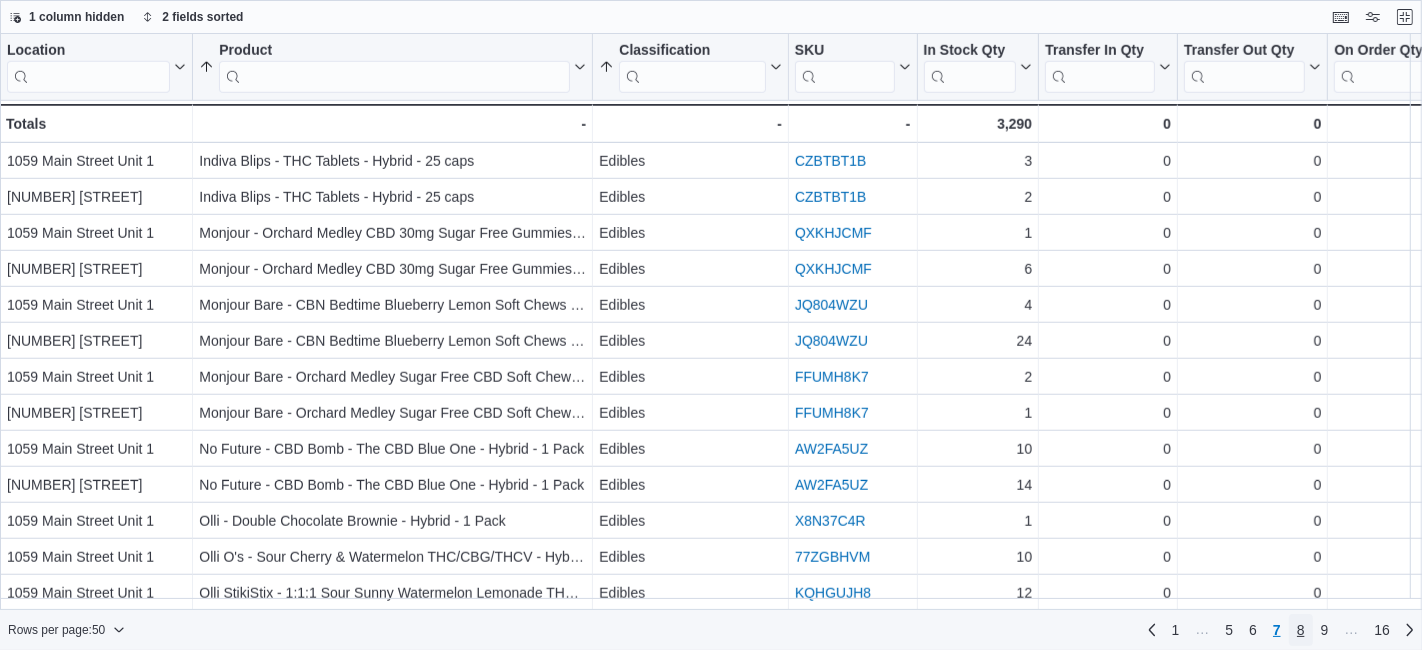 click on "8" at bounding box center (1301, 630) 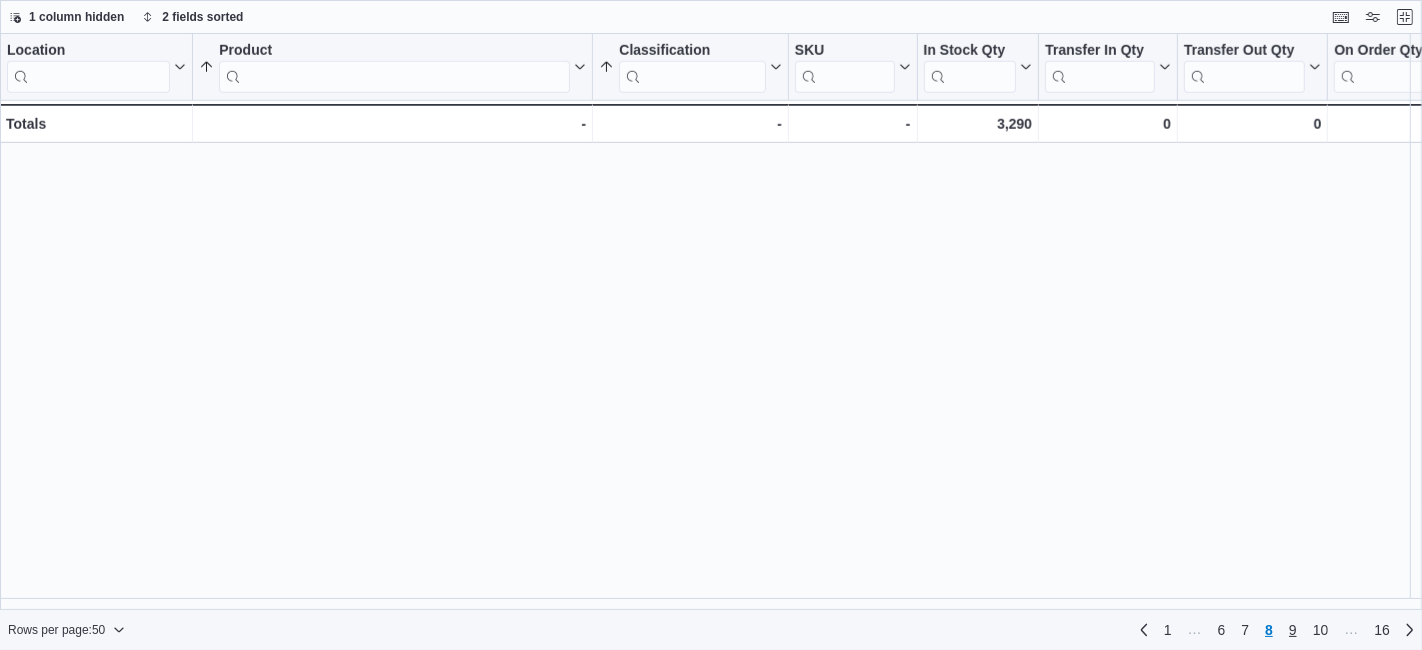 scroll, scrollTop: 0, scrollLeft: 0, axis: both 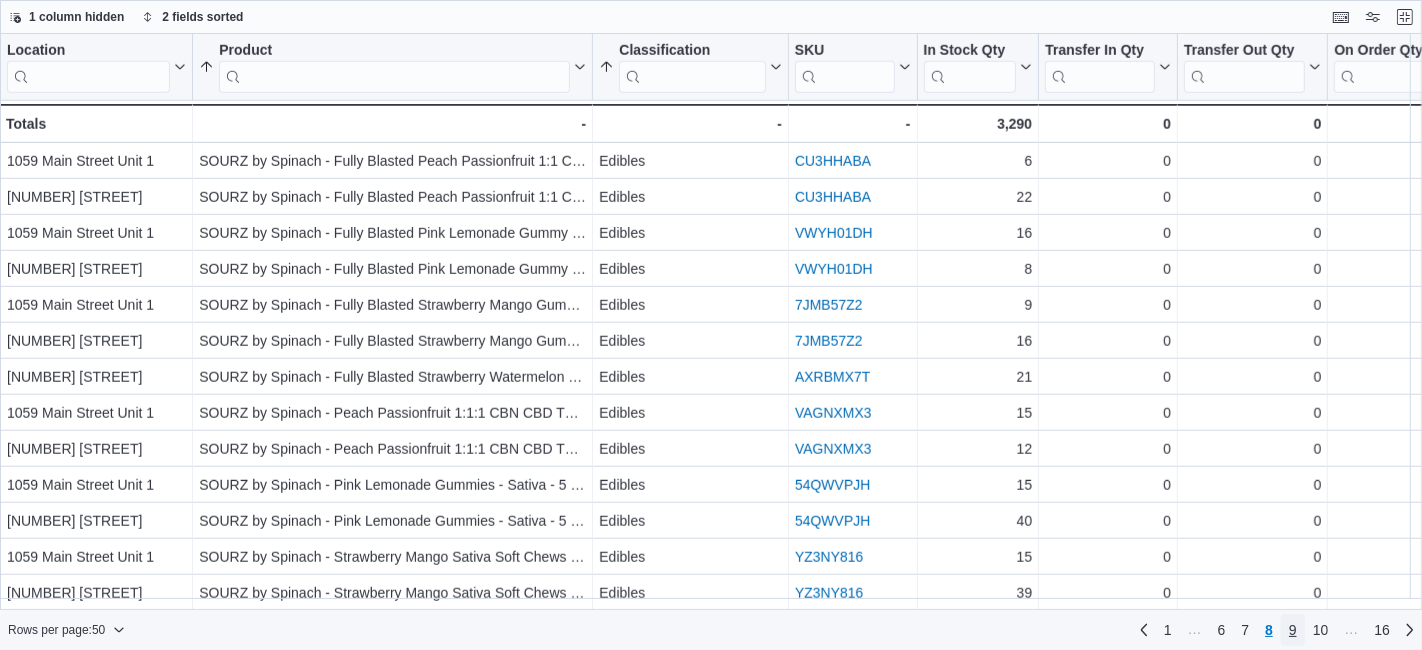 click on "9" at bounding box center (1293, 630) 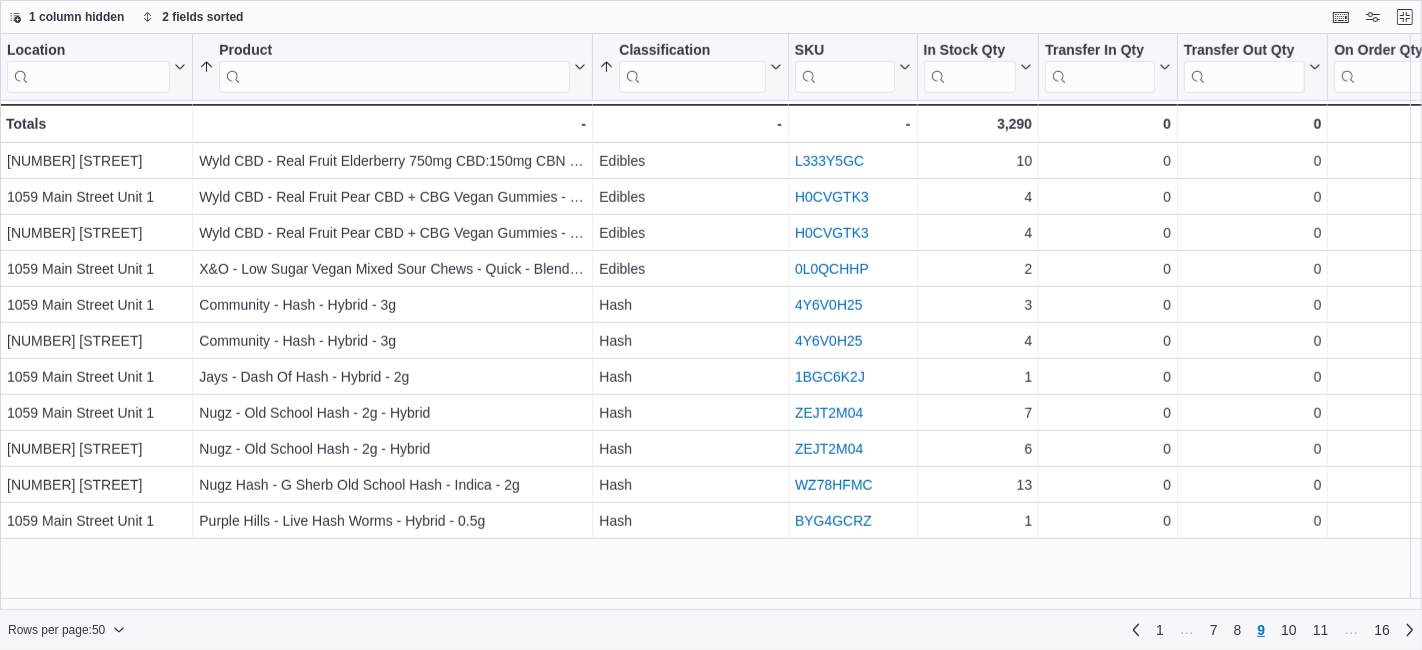 scroll, scrollTop: 820, scrollLeft: 0, axis: vertical 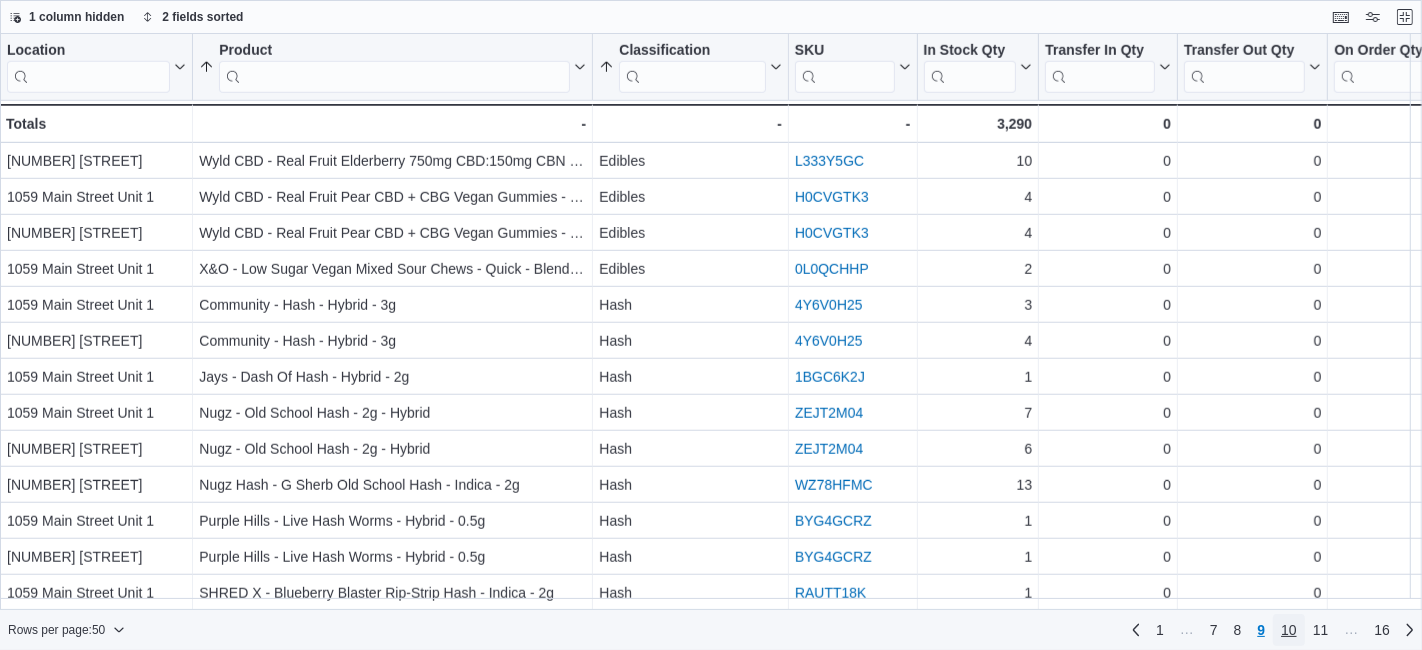 click on "10" at bounding box center [1289, 630] 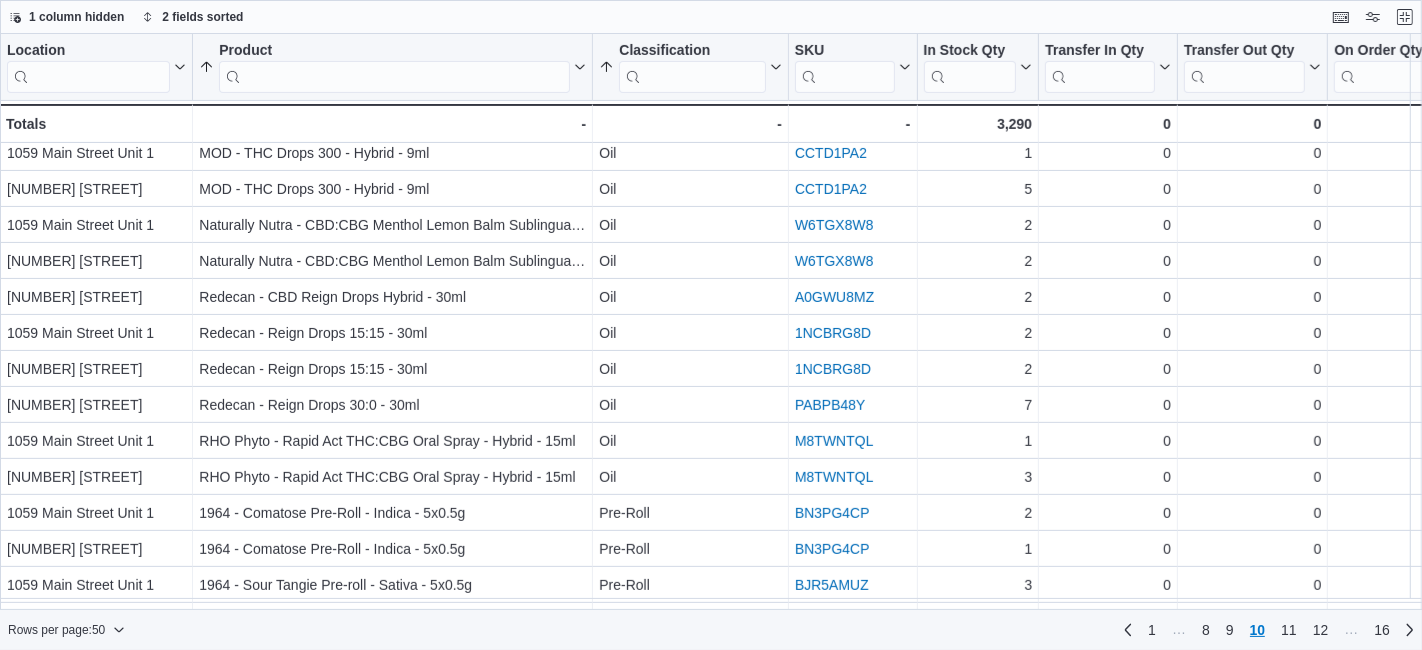 scroll, scrollTop: 352, scrollLeft: 0, axis: vertical 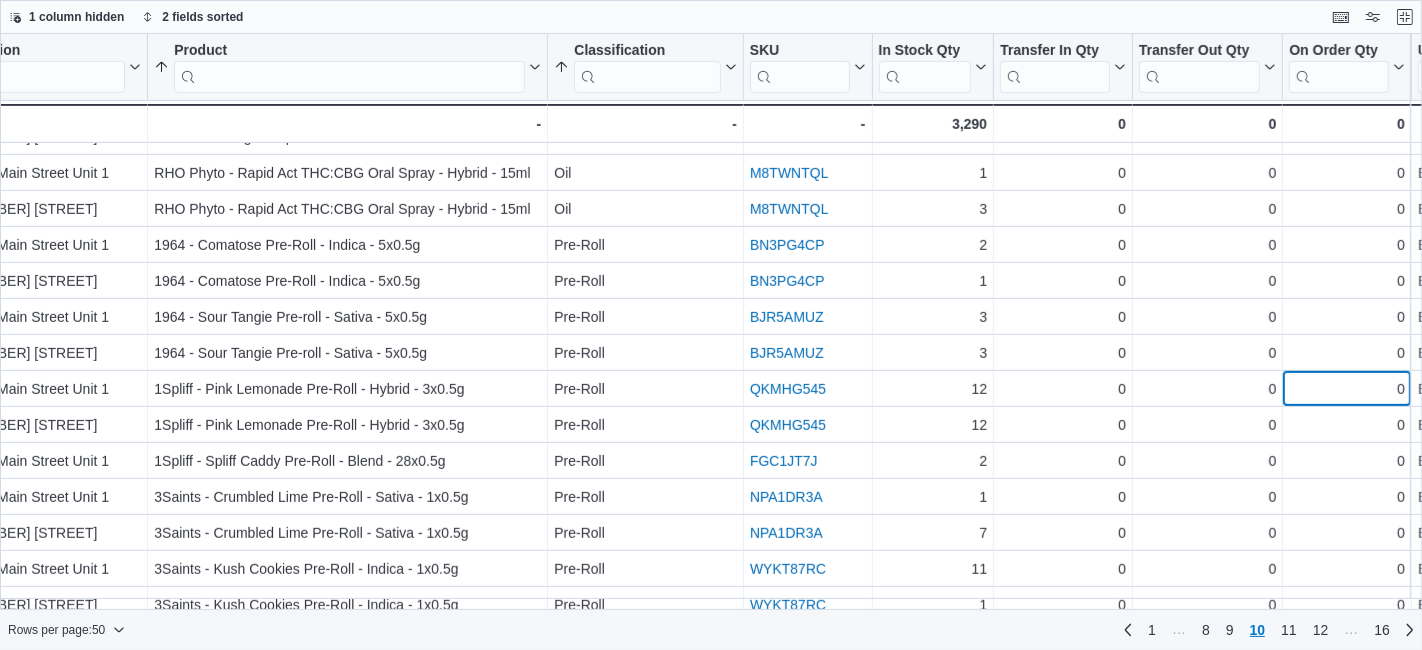 click on "0" at bounding box center (1347, 389) 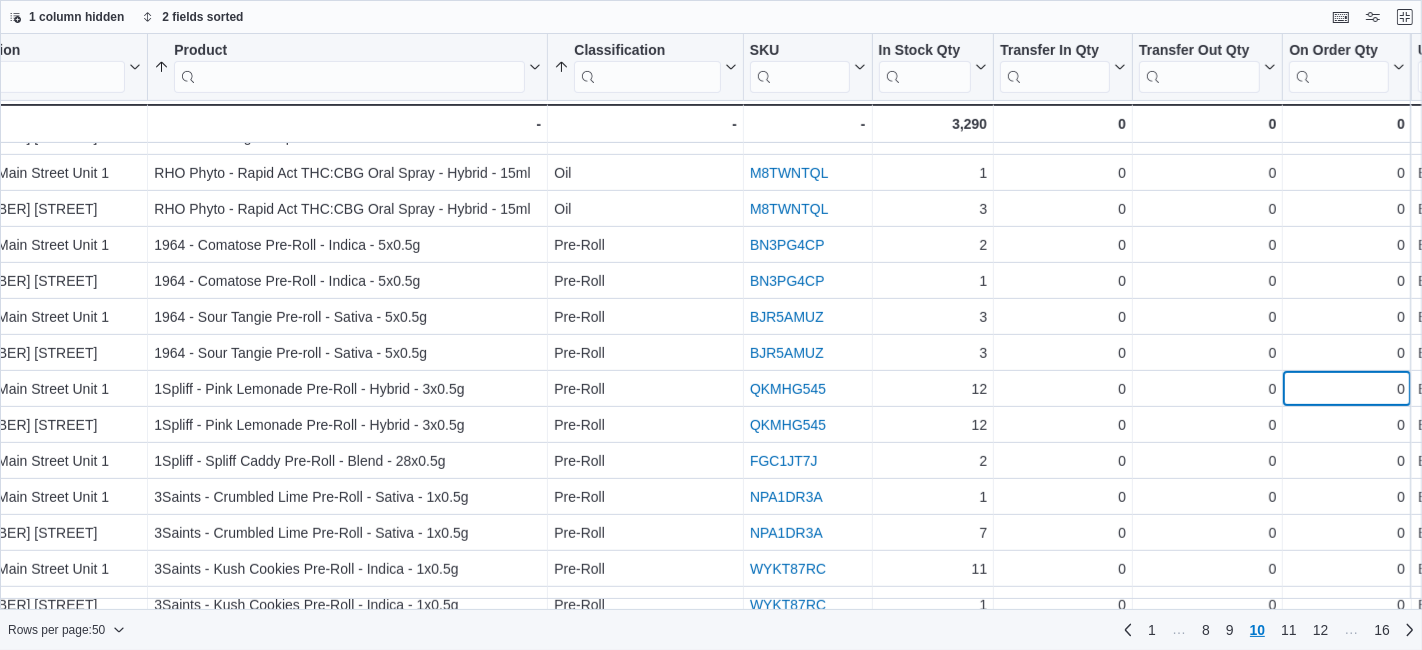 drag, startPoint x: 432, startPoint y: 610, endPoint x: 345, endPoint y: 607, distance: 87.05171 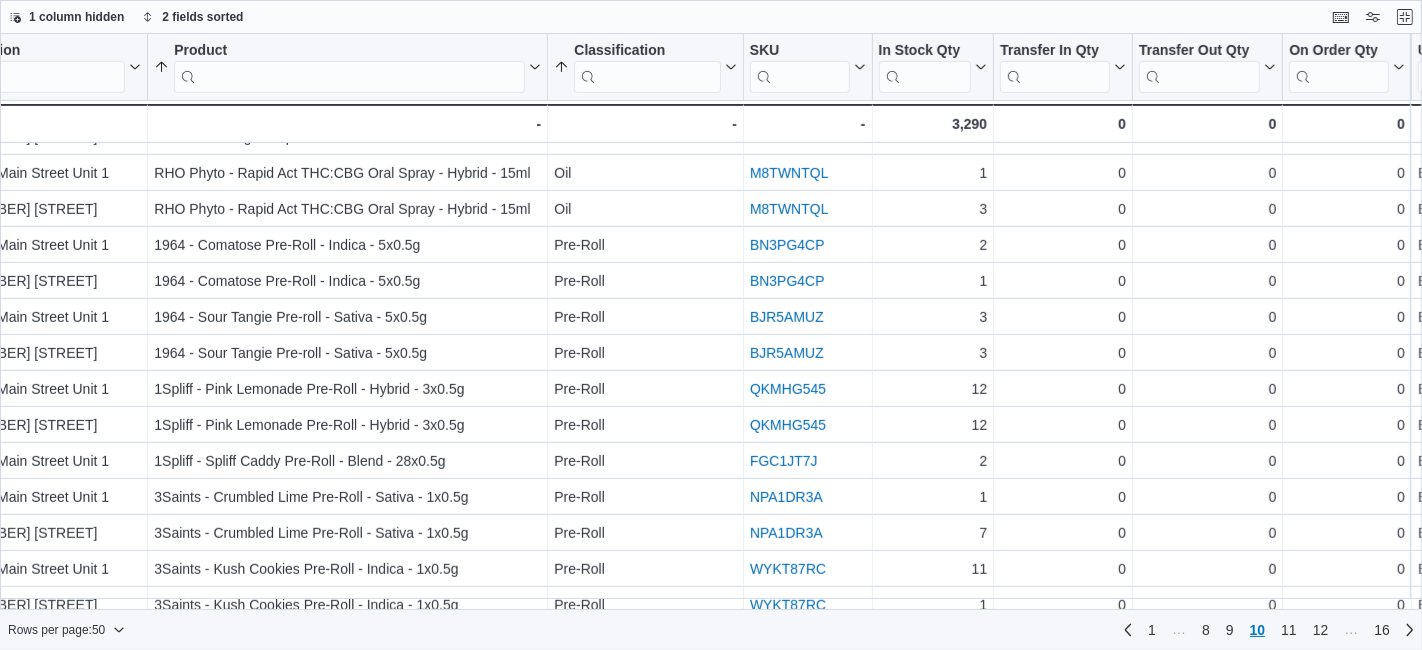 scroll, scrollTop: 708, scrollLeft: 0, axis: vertical 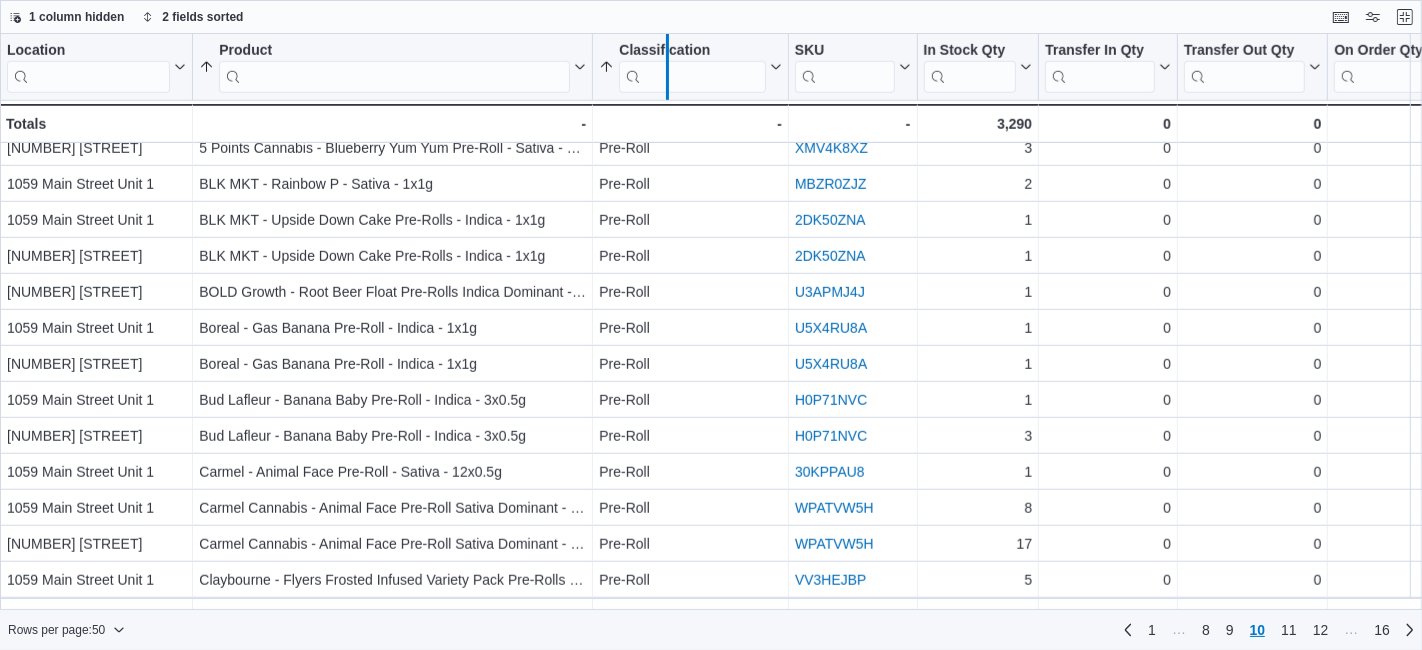 drag, startPoint x: 595, startPoint y: 72, endPoint x: 670, endPoint y: 54, distance: 77.12976 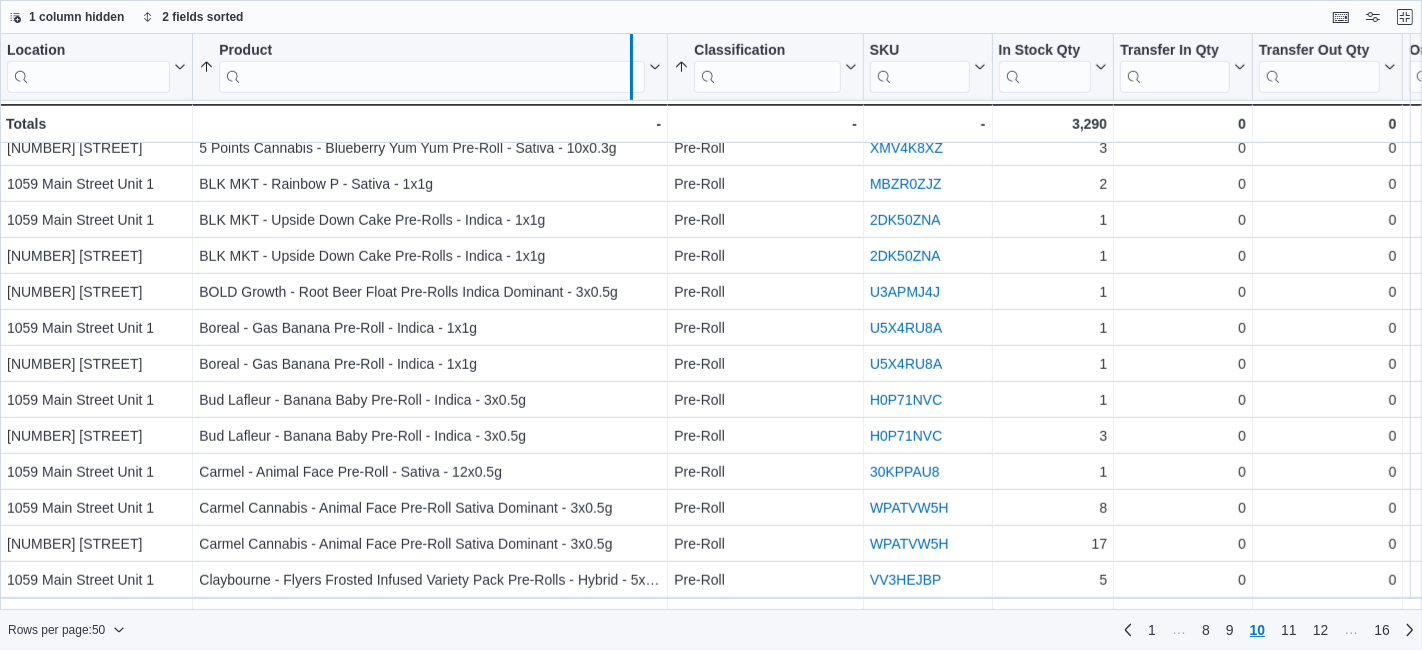 drag, startPoint x: 670, startPoint y: 54, endPoint x: 622, endPoint y: 50, distance: 48.166378 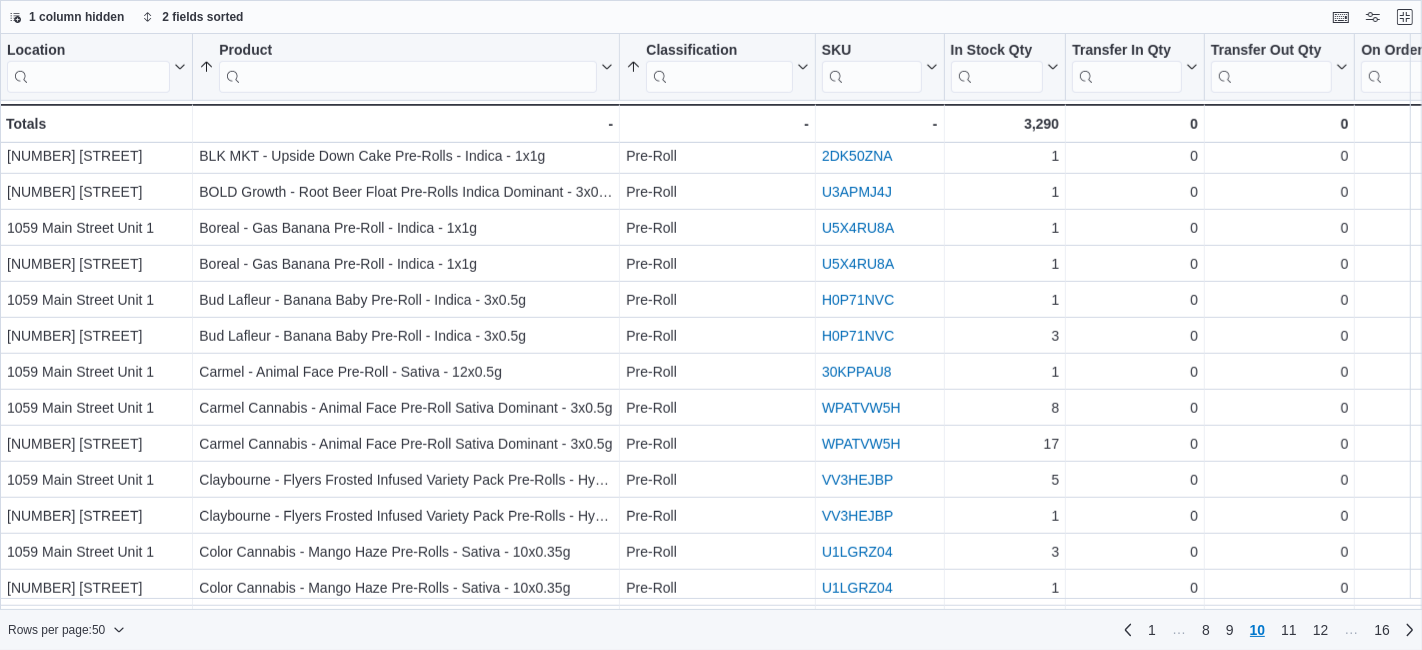 scroll, scrollTop: 1342, scrollLeft: 0, axis: vertical 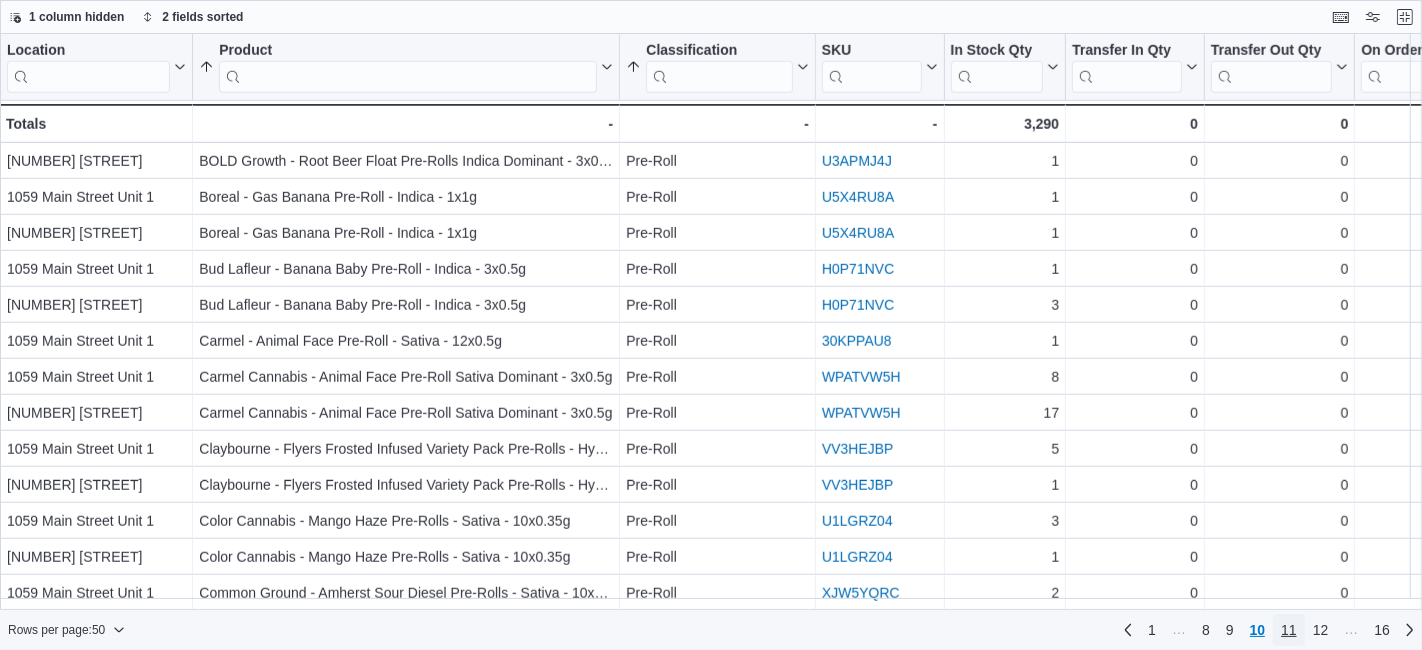 click on "11" at bounding box center [1289, 630] 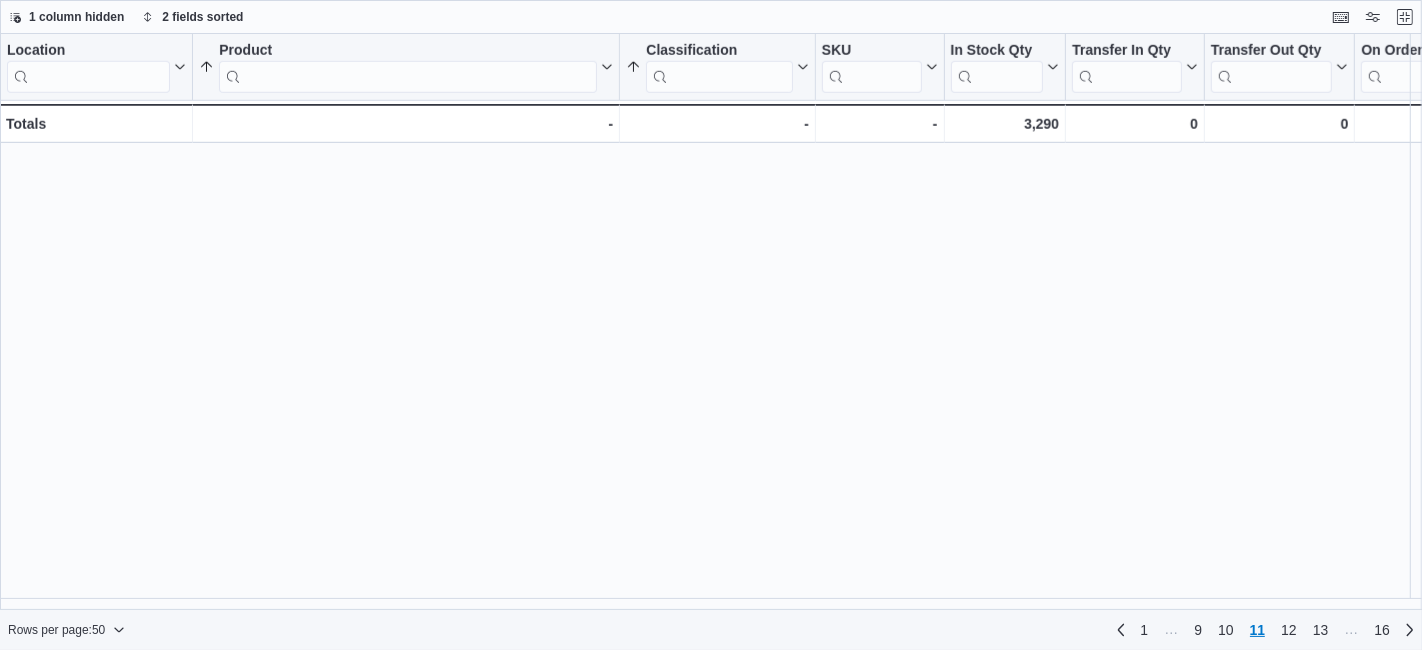 scroll, scrollTop: 0, scrollLeft: 0, axis: both 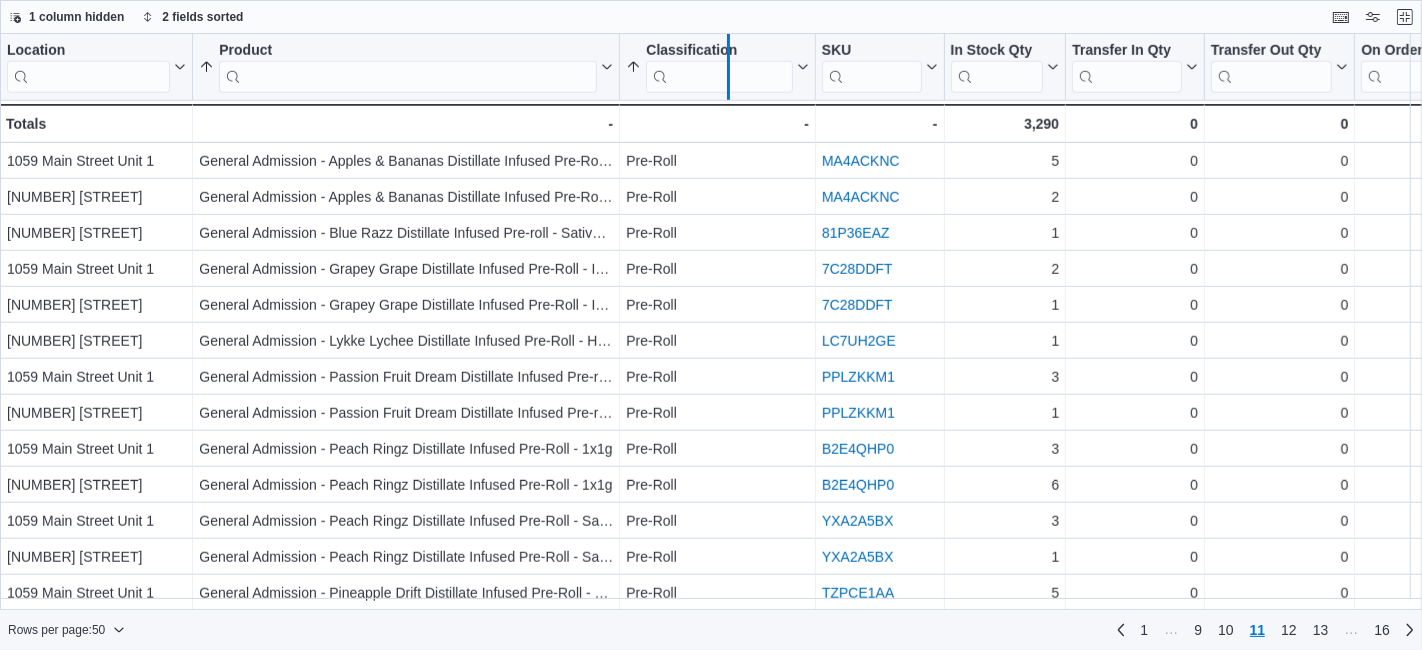 drag, startPoint x: 621, startPoint y: 64, endPoint x: 730, endPoint y: 72, distance: 109.29318 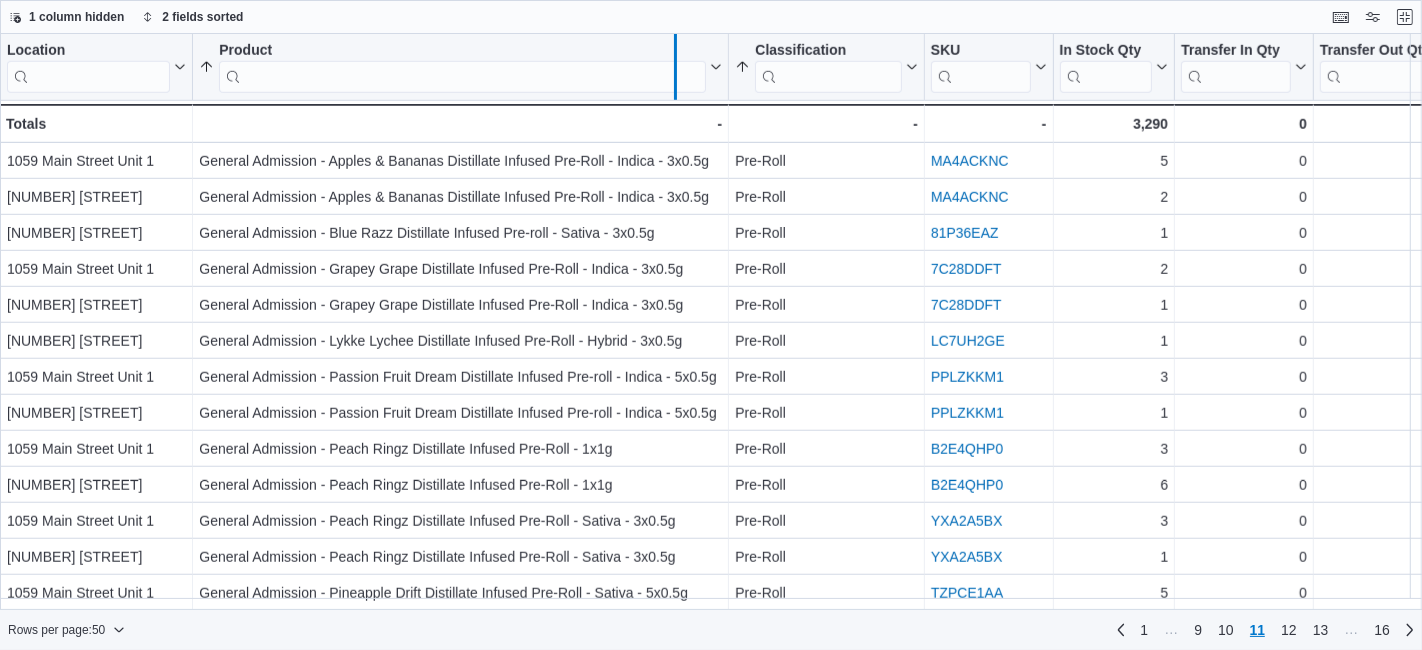 drag, startPoint x: 730, startPoint y: 72, endPoint x: 669, endPoint y: 71, distance: 61.008198 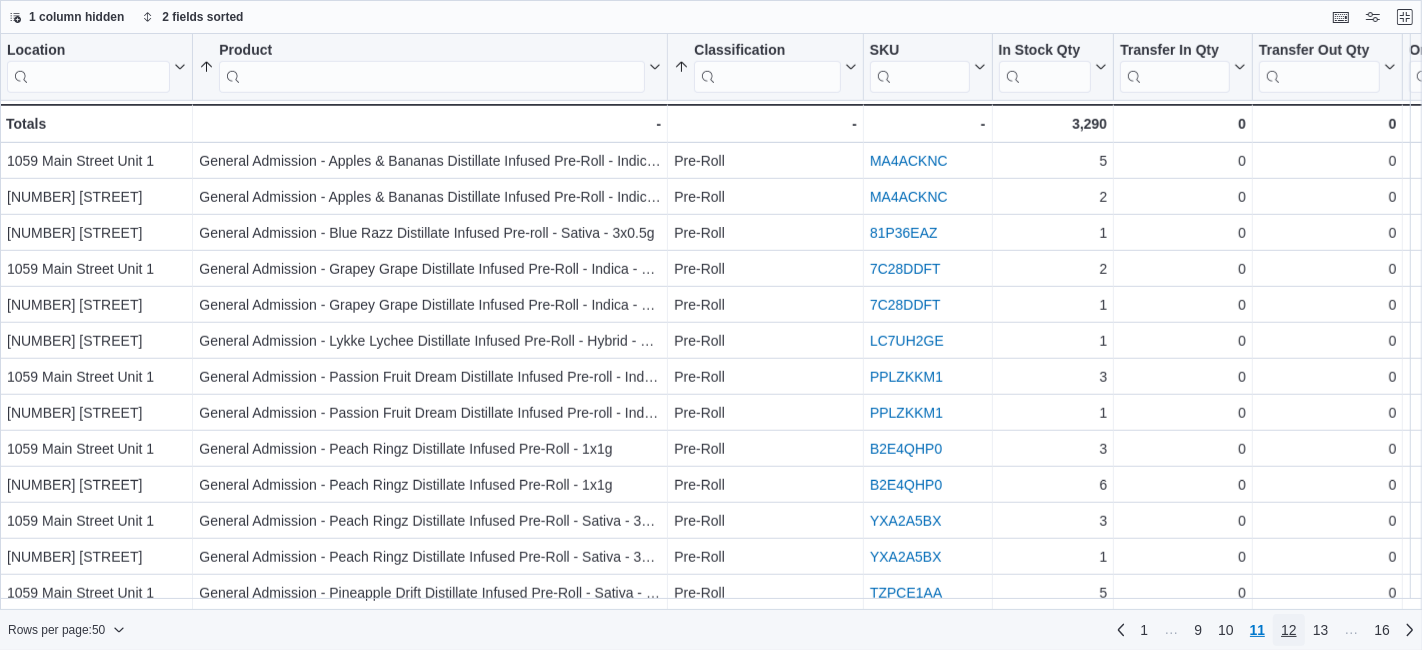 click on "12" at bounding box center (1289, 630) 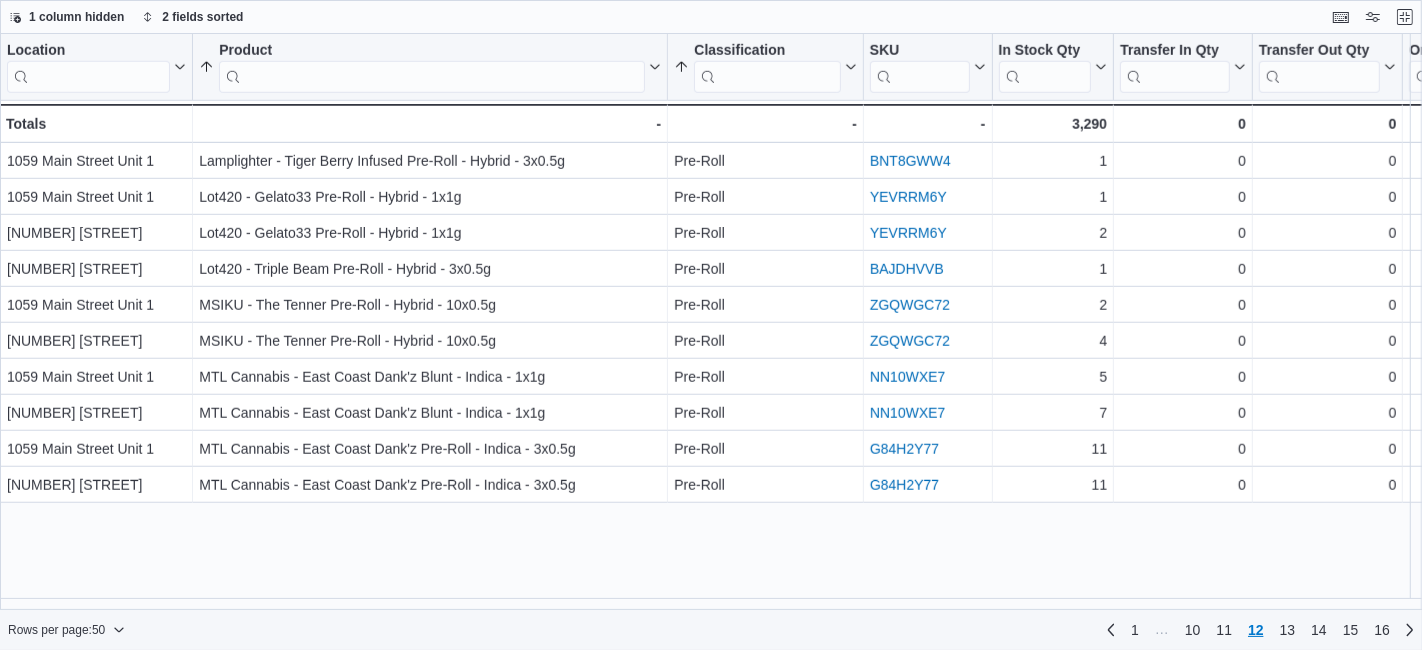 scroll, scrollTop: 816, scrollLeft: 0, axis: vertical 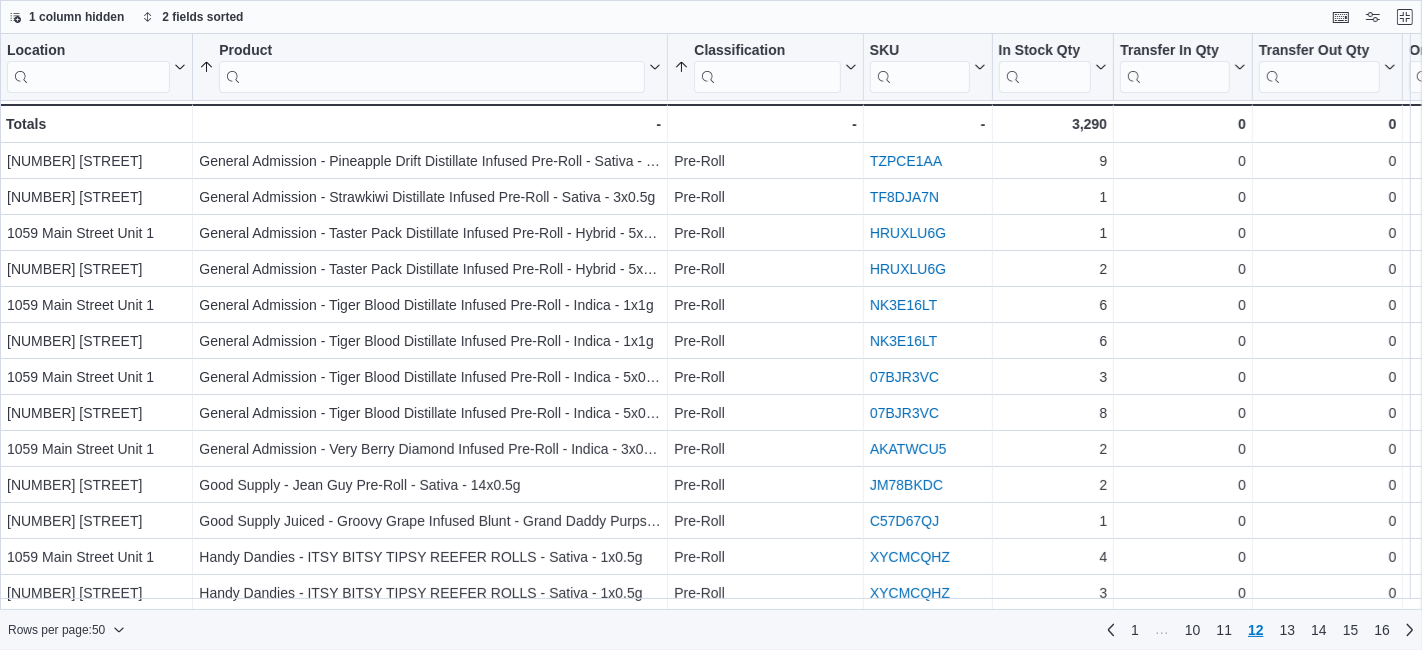 drag, startPoint x: 662, startPoint y: 72, endPoint x: 810, endPoint y: 32, distance: 153.31015 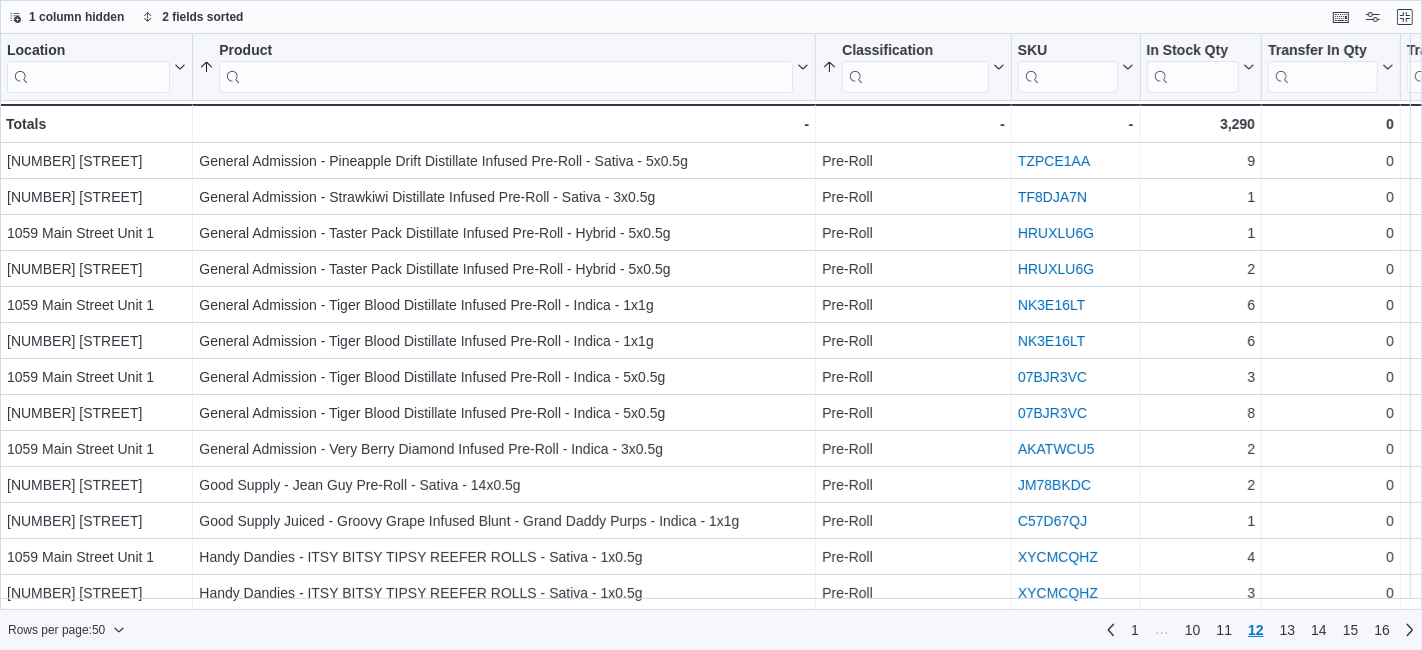 click on "1 column hidden 2 fields sorted" at bounding box center [711, 17] 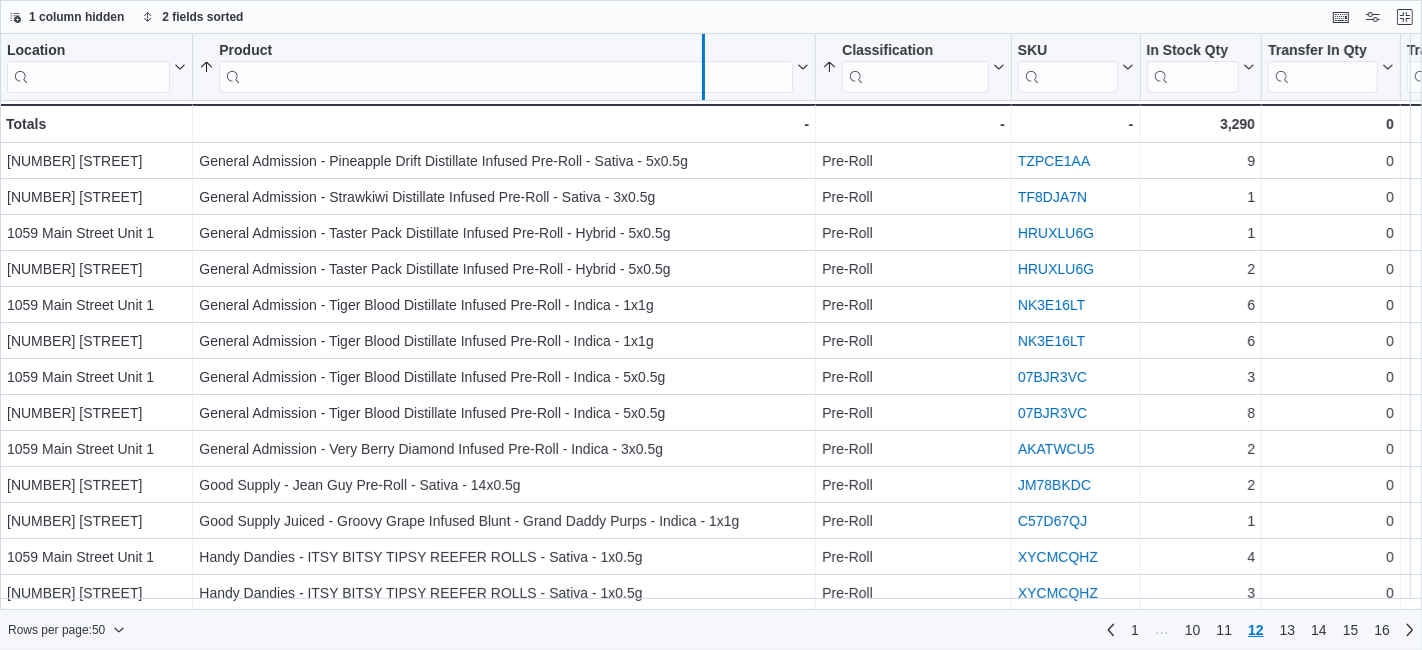 drag, startPoint x: 813, startPoint y: 45, endPoint x: 701, endPoint y: 43, distance: 112.01785 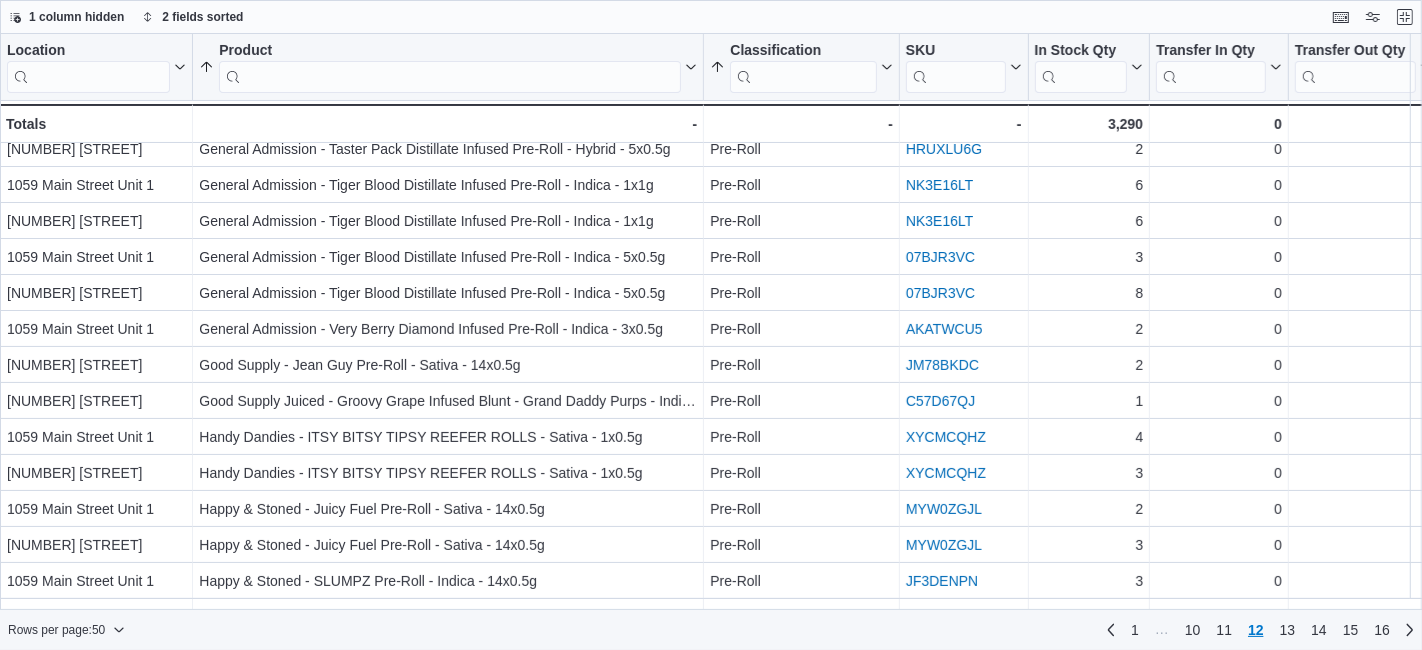 scroll, scrollTop: 125, scrollLeft: 0, axis: vertical 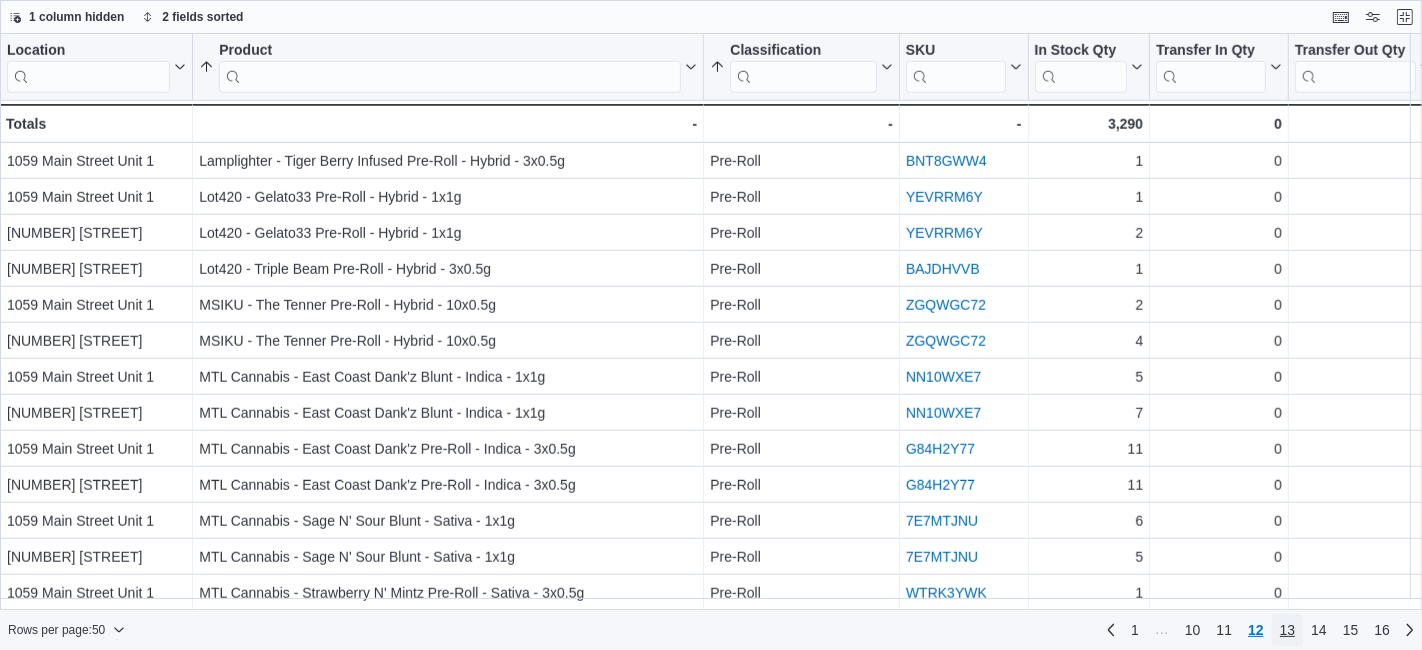 click on "13" at bounding box center (1288, 630) 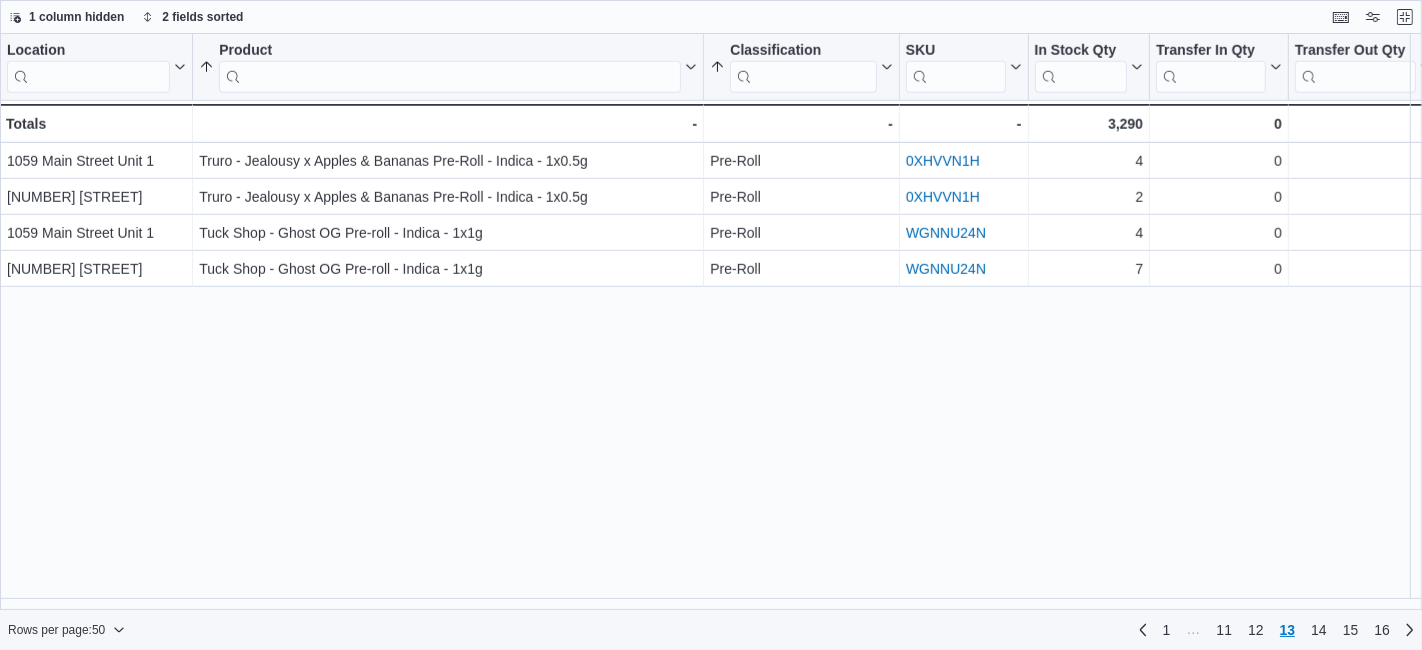 scroll, scrollTop: 848, scrollLeft: 0, axis: vertical 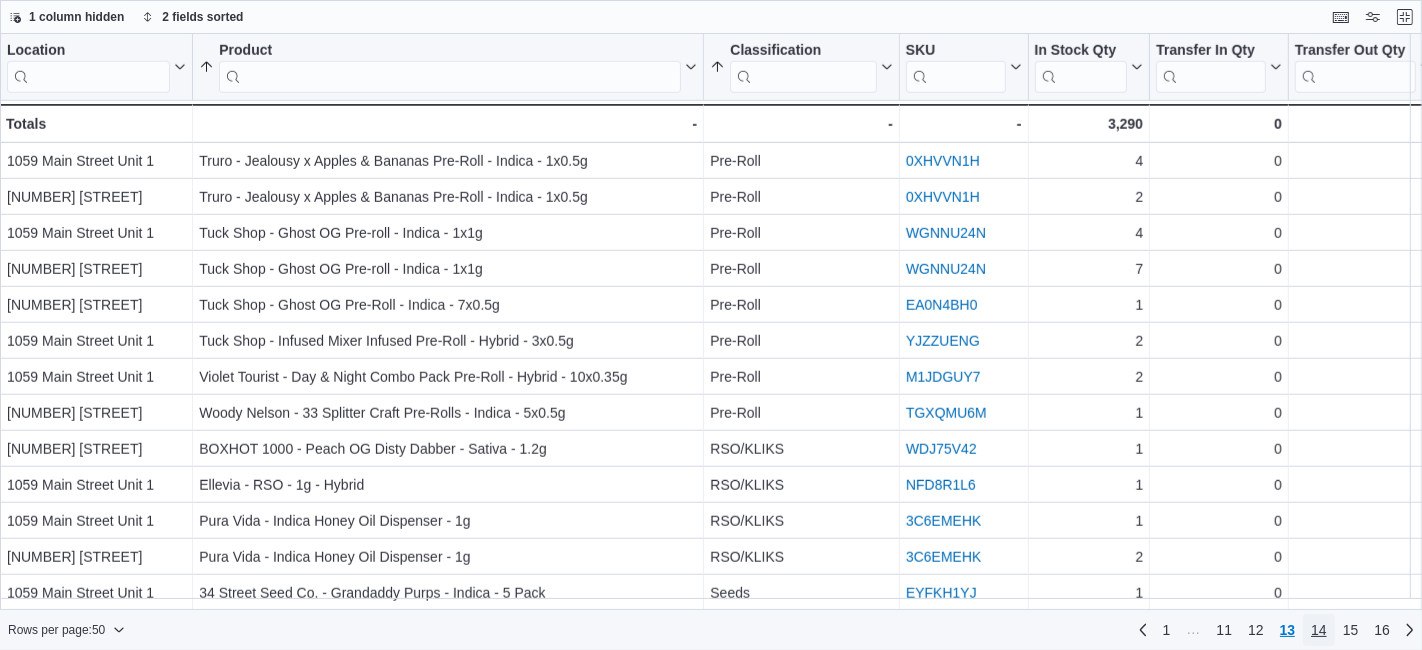 click on "14" at bounding box center [1319, 630] 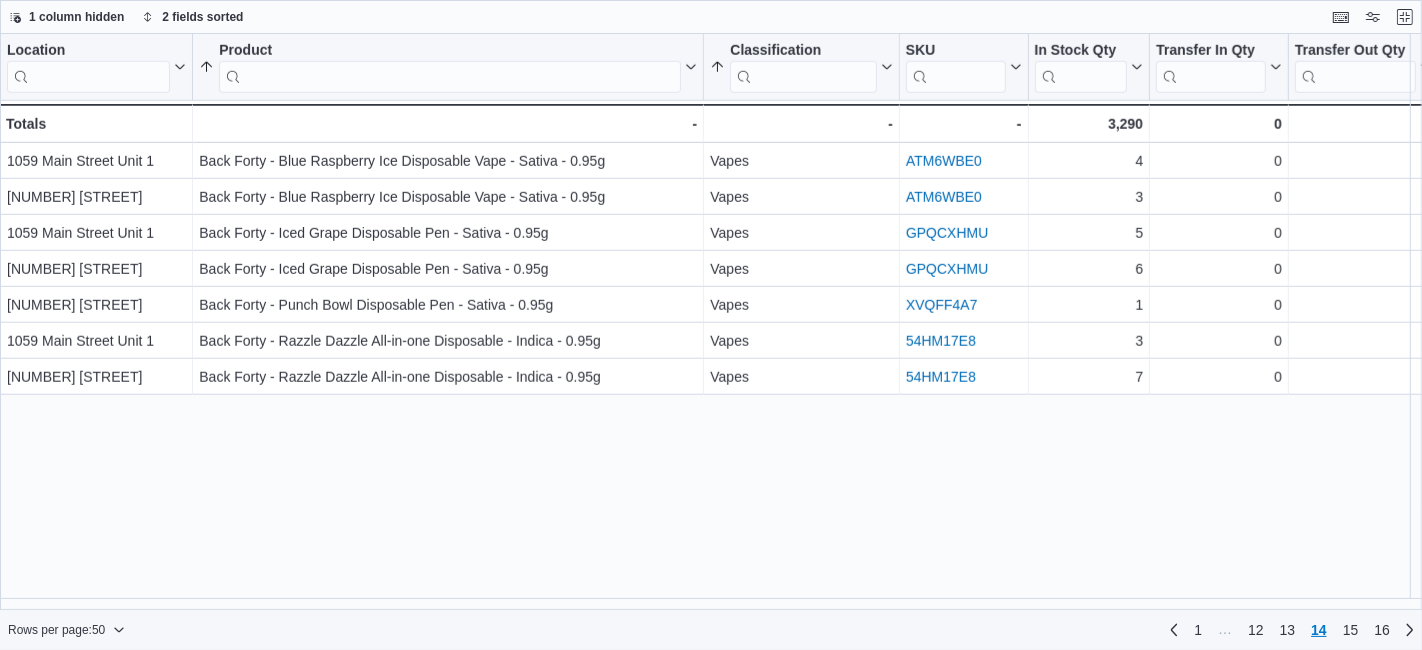 scroll, scrollTop: 848, scrollLeft: 0, axis: vertical 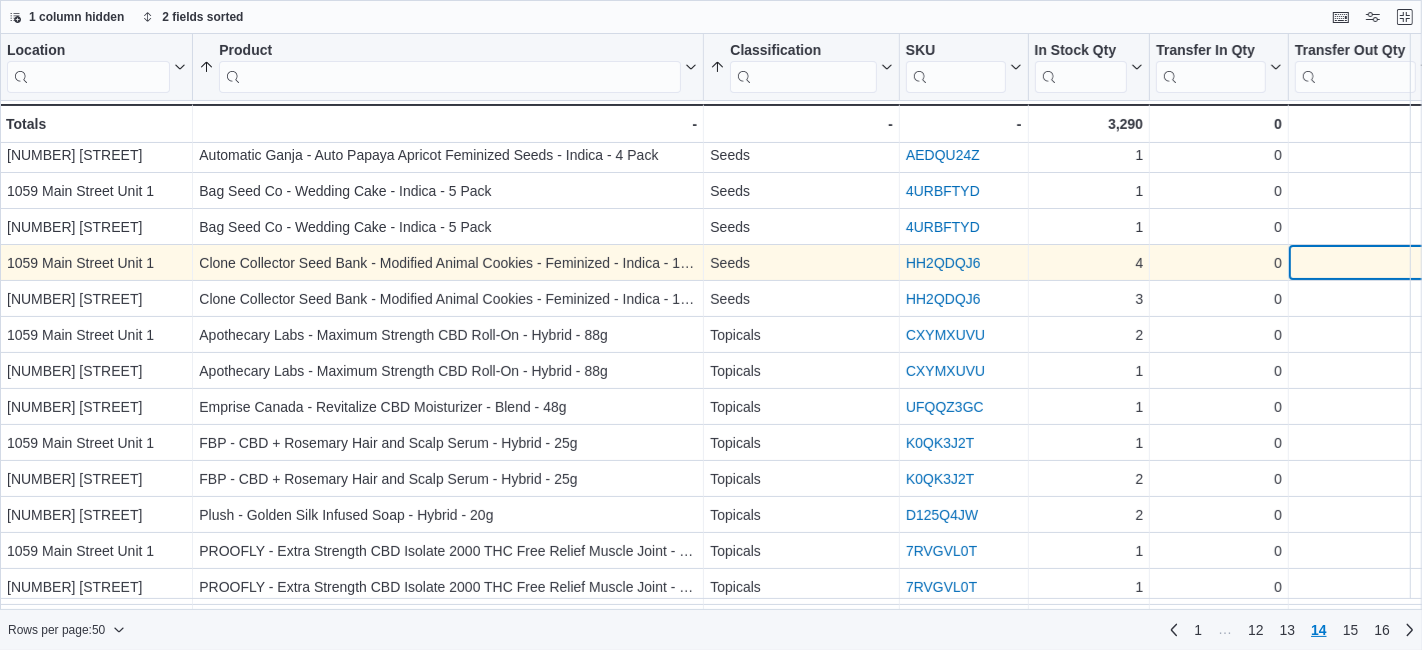 click on "0 -  Transfer Out Qty, column 7, row 659" at bounding box center (1364, 263) 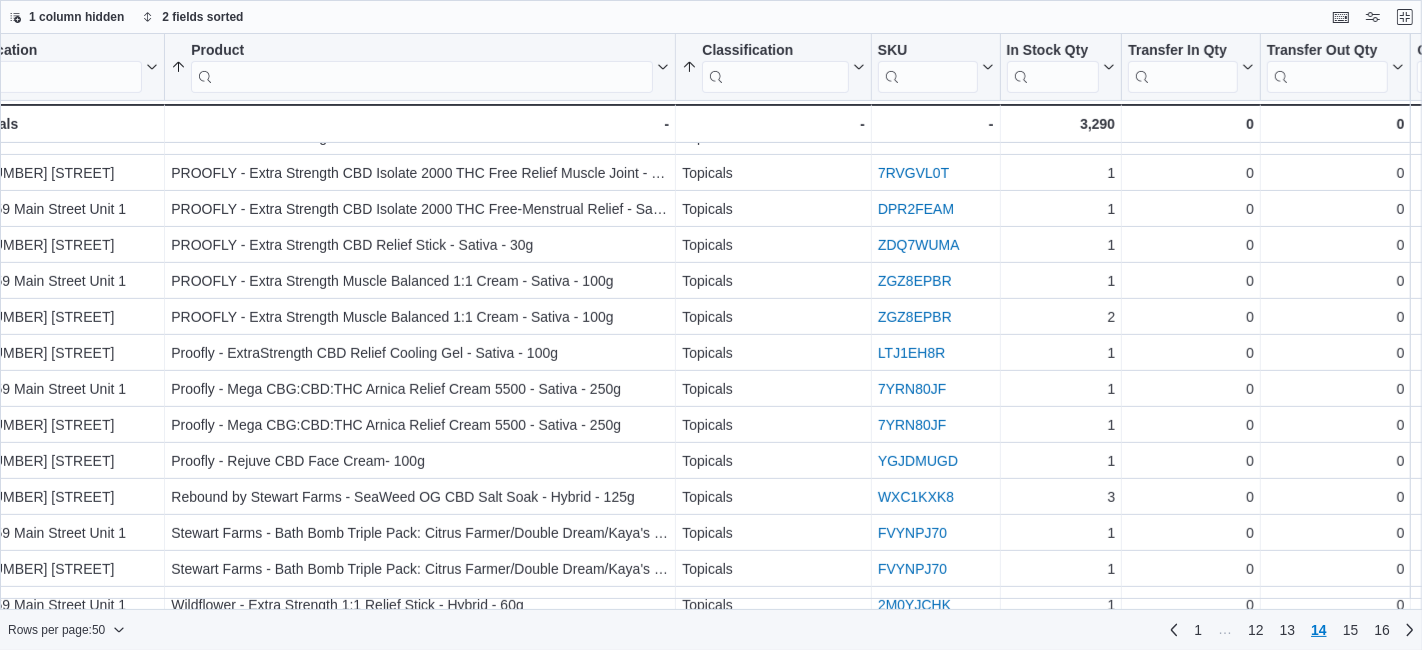 scroll, scrollTop: 674, scrollLeft: 28, axis: both 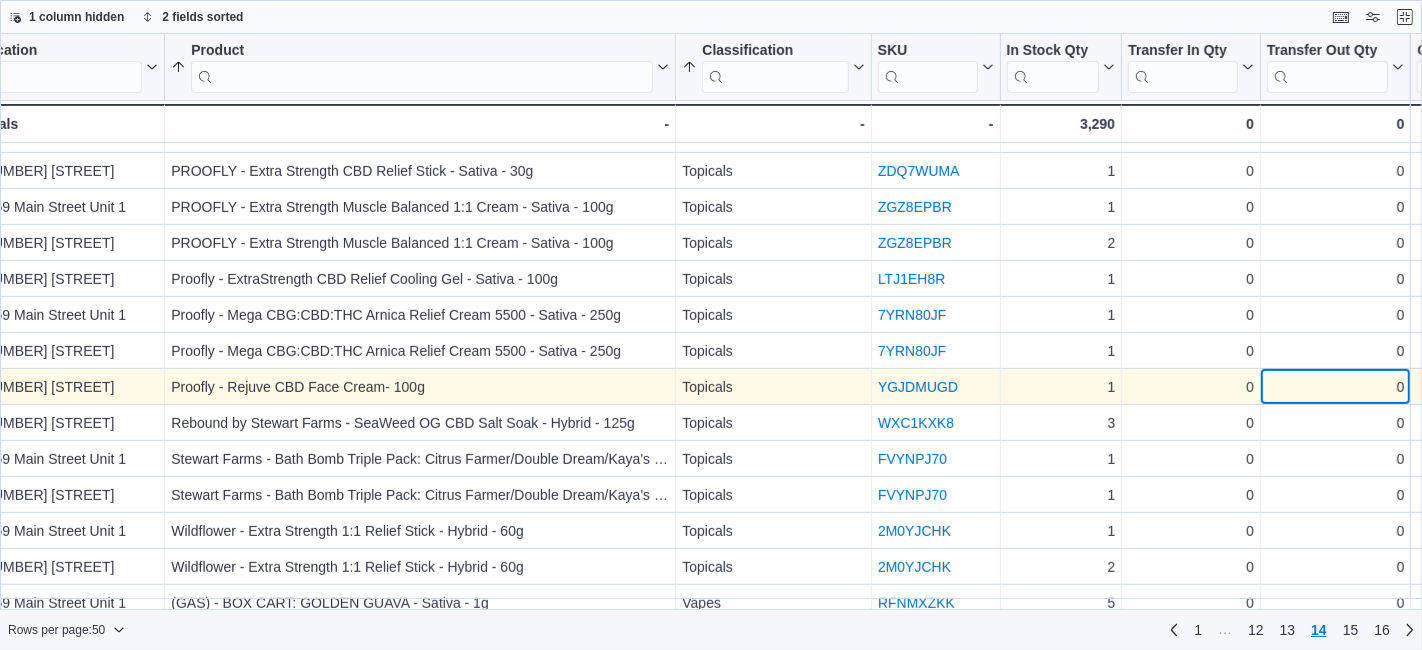 click on "0" at bounding box center (1335, 387) 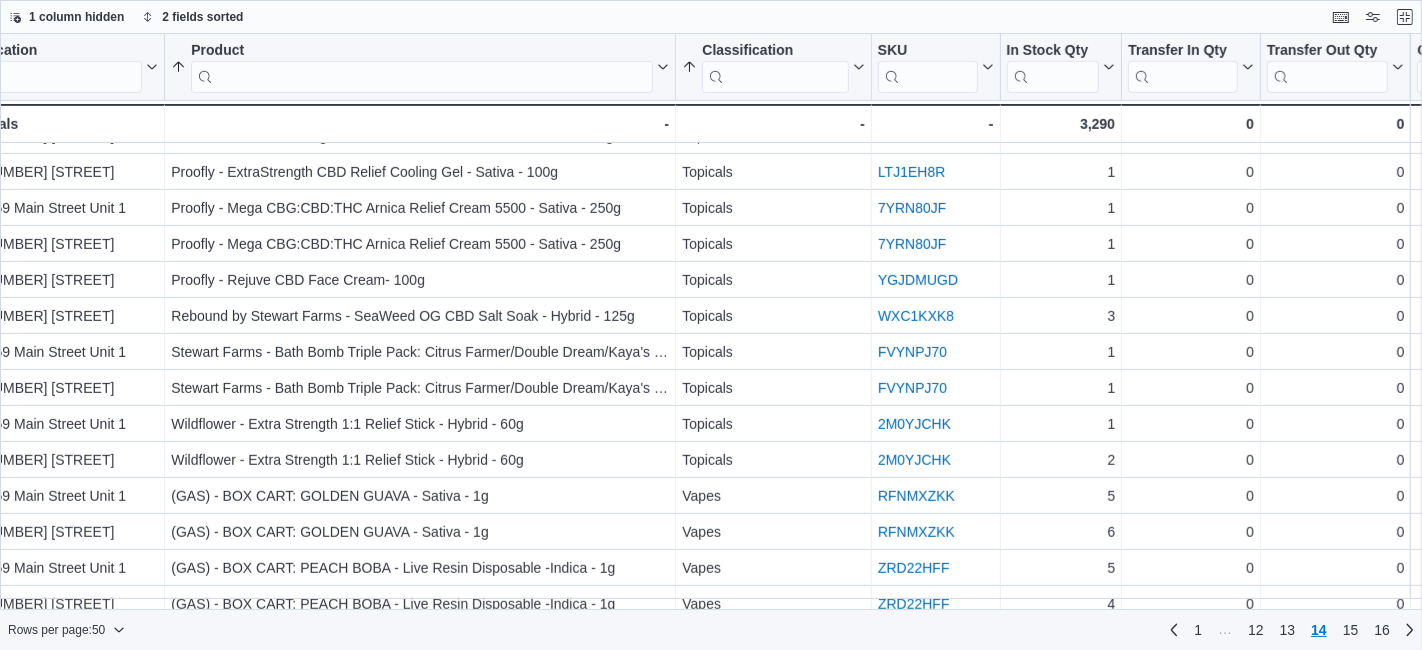 scroll, scrollTop: 794, scrollLeft: 28, axis: both 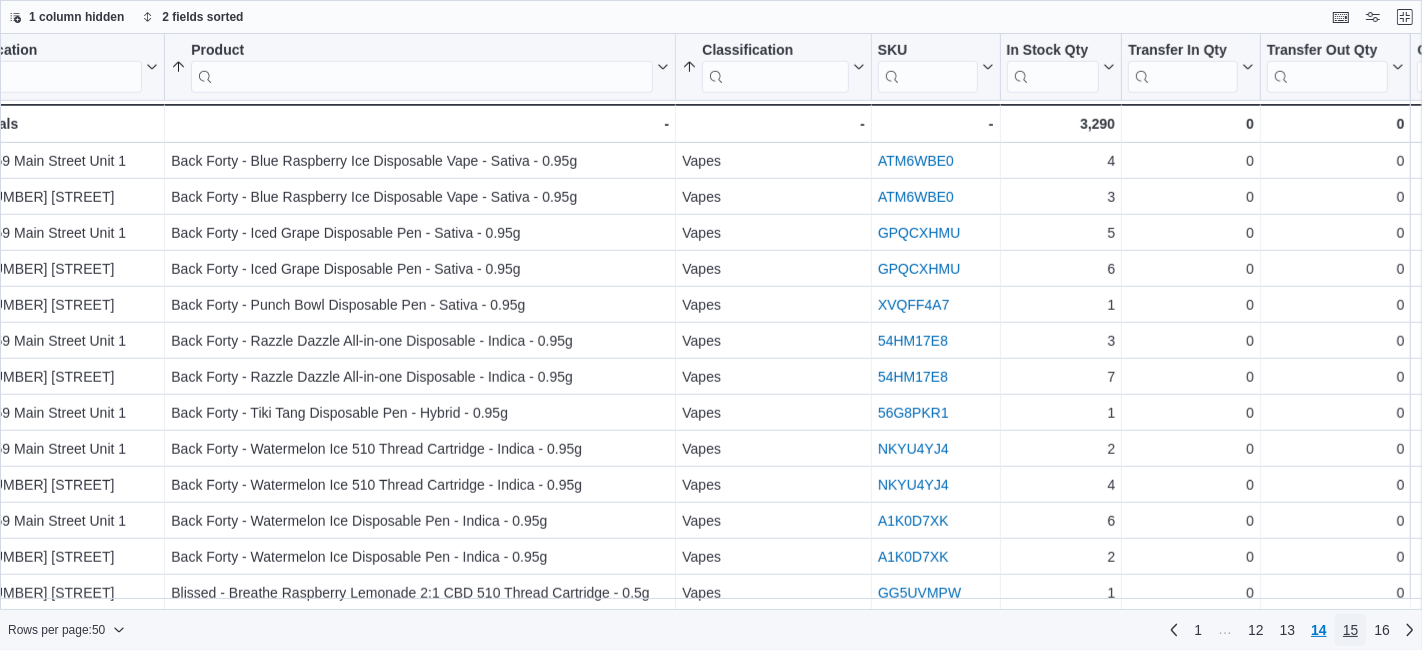click on "15" at bounding box center [1351, 630] 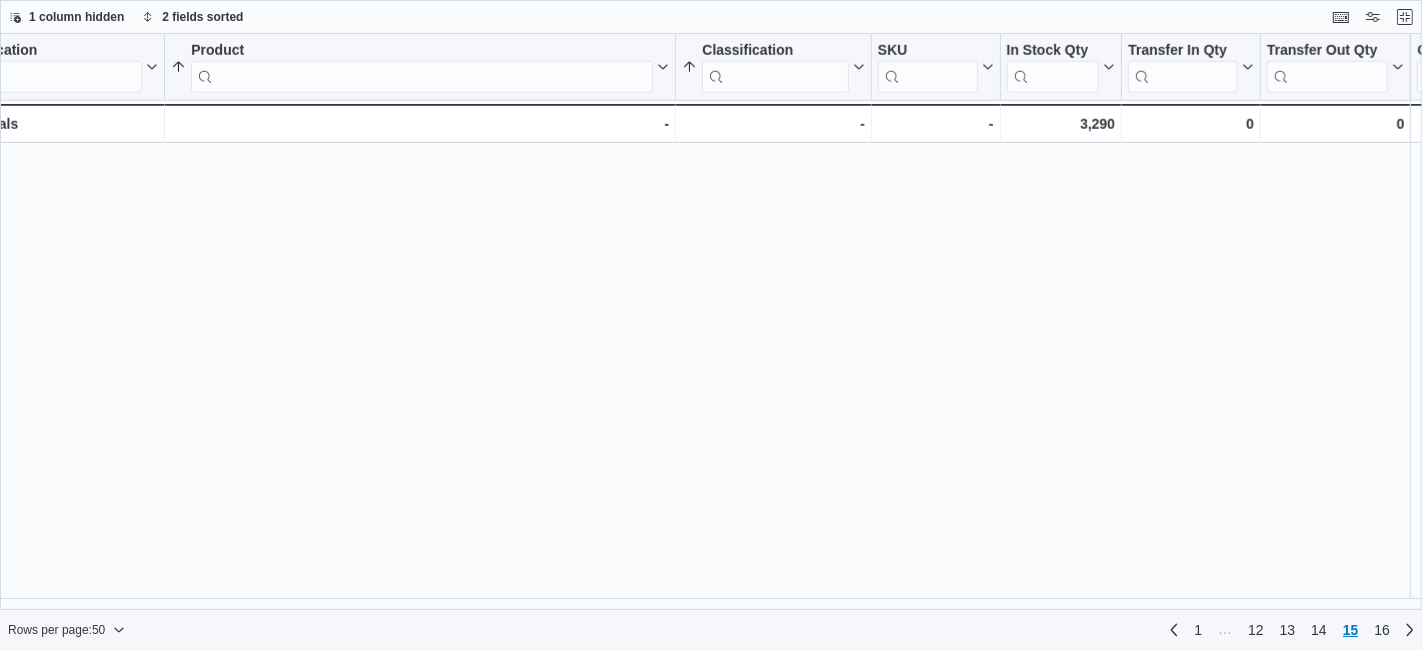 scroll, scrollTop: 0, scrollLeft: 0, axis: both 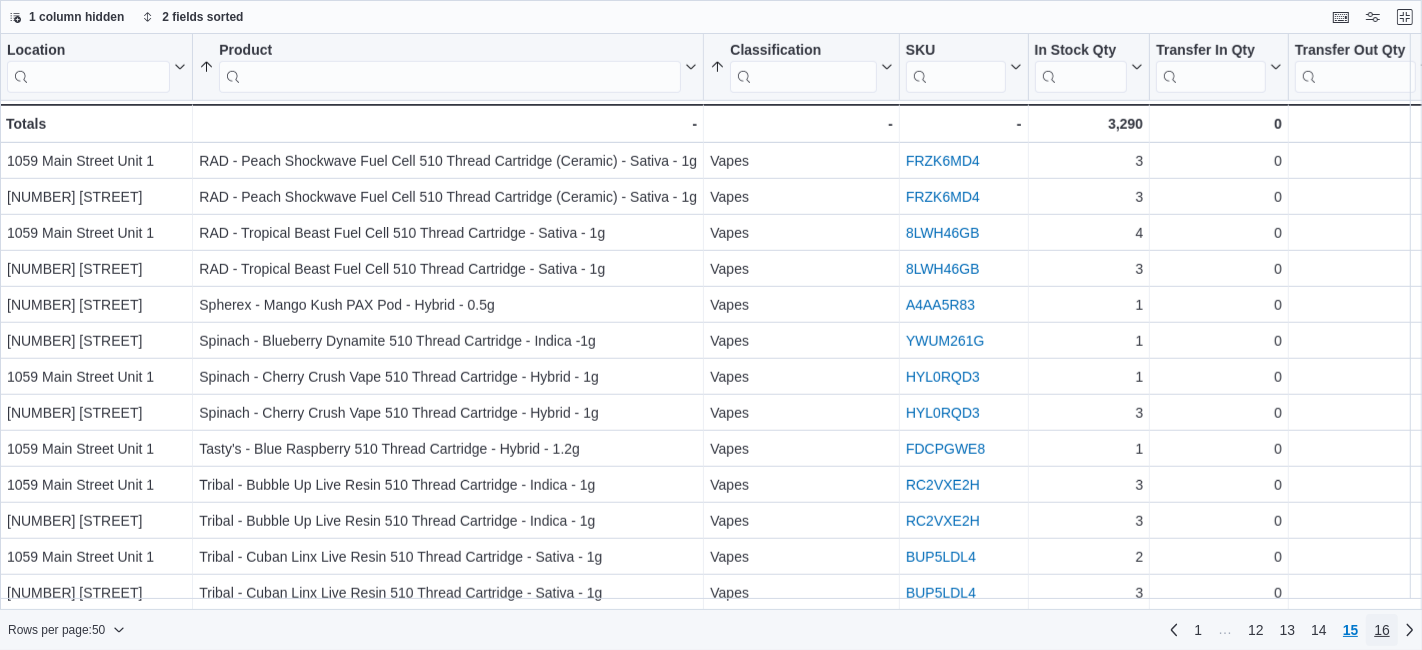 click on "16" at bounding box center (1382, 630) 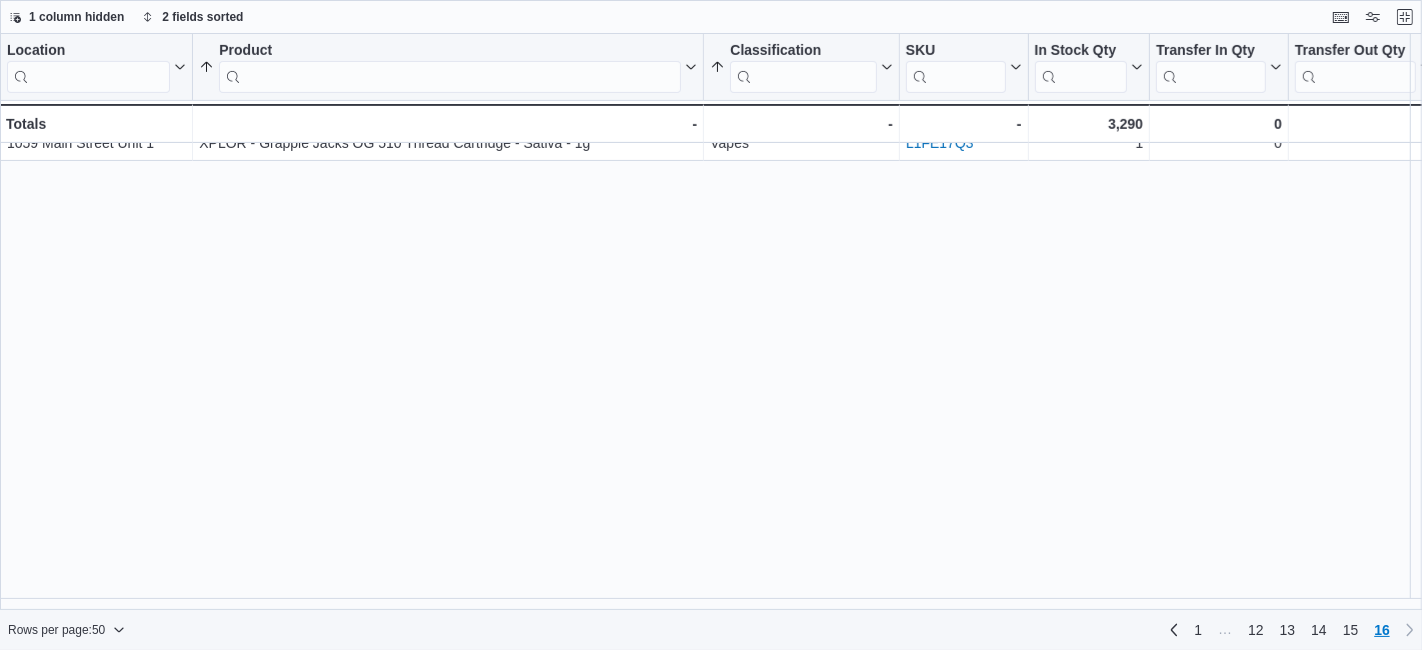scroll, scrollTop: 0, scrollLeft: 0, axis: both 